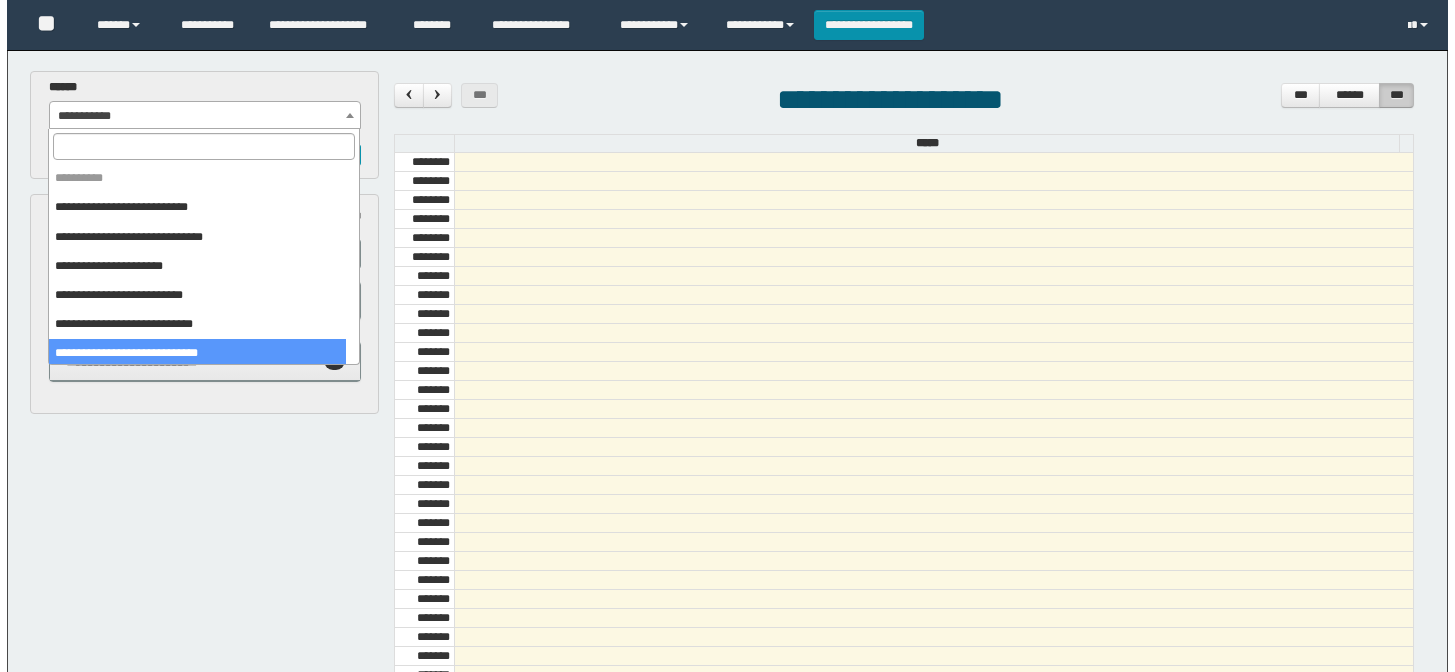 scroll, scrollTop: 0, scrollLeft: 0, axis: both 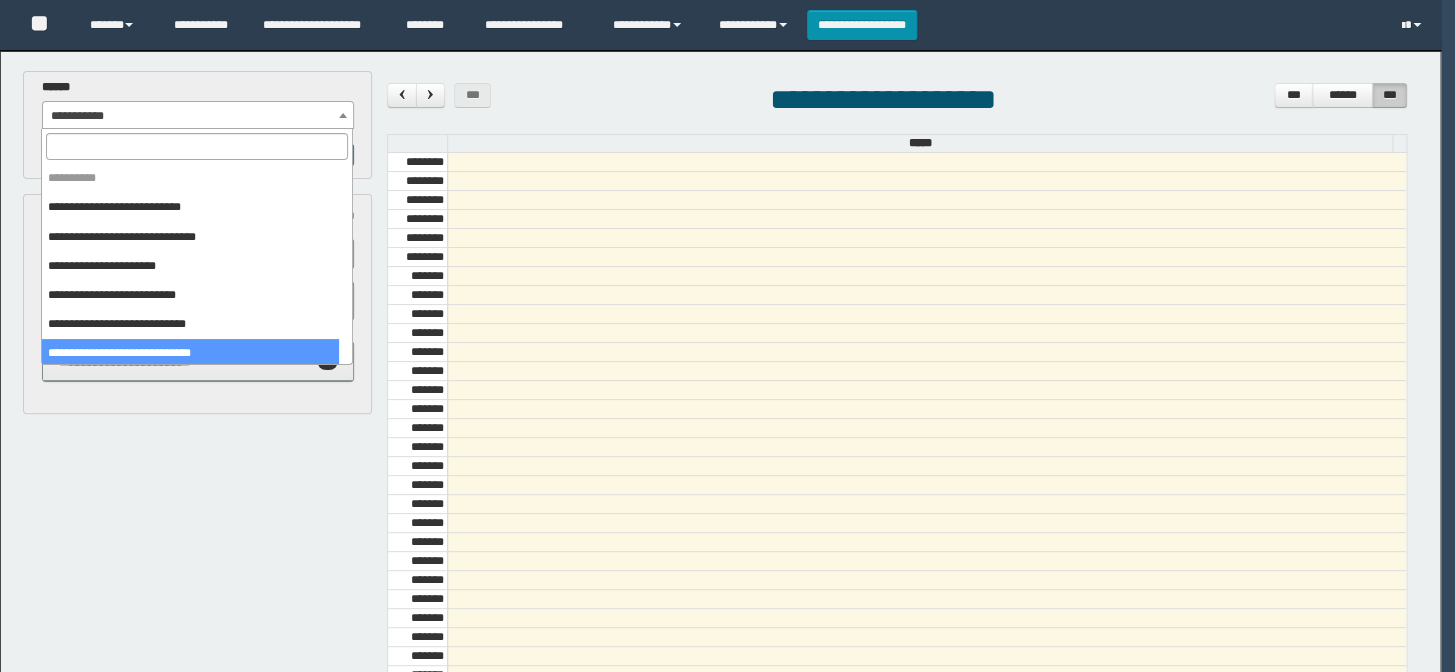 select on "******" 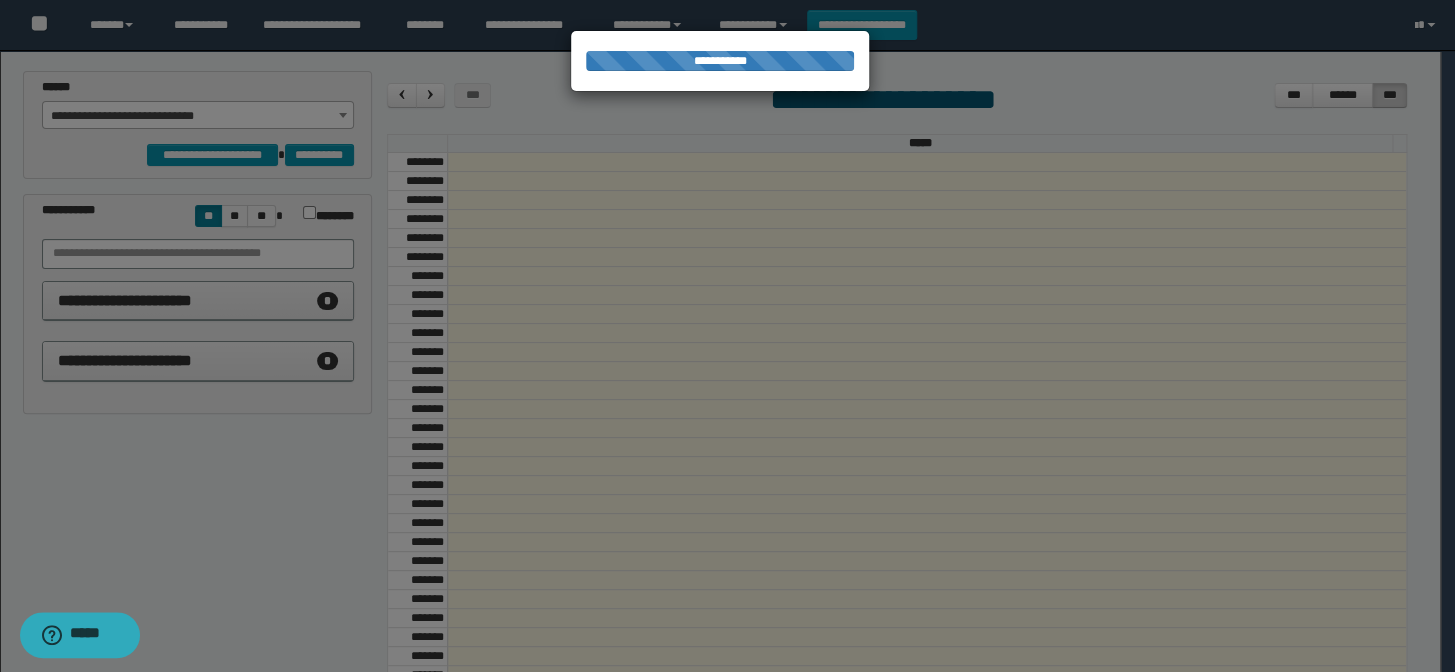 scroll, scrollTop: 0, scrollLeft: 0, axis: both 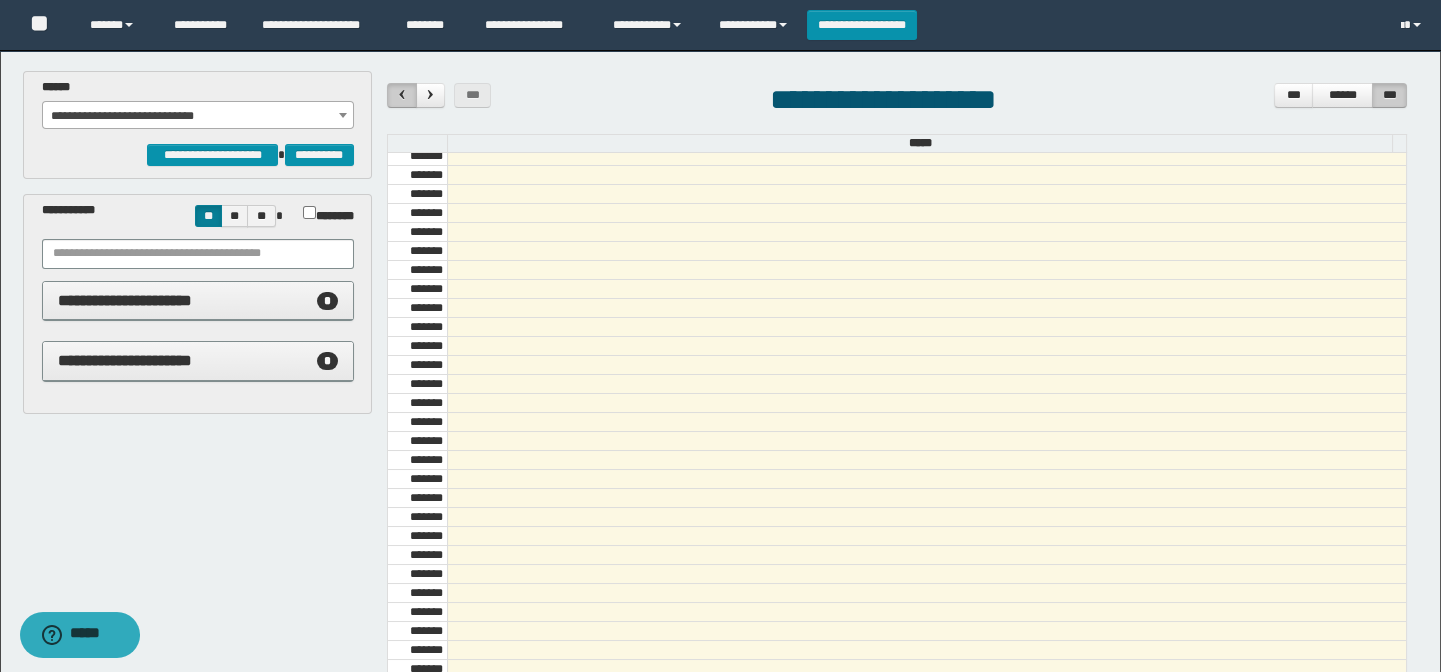 click at bounding box center [401, 95] 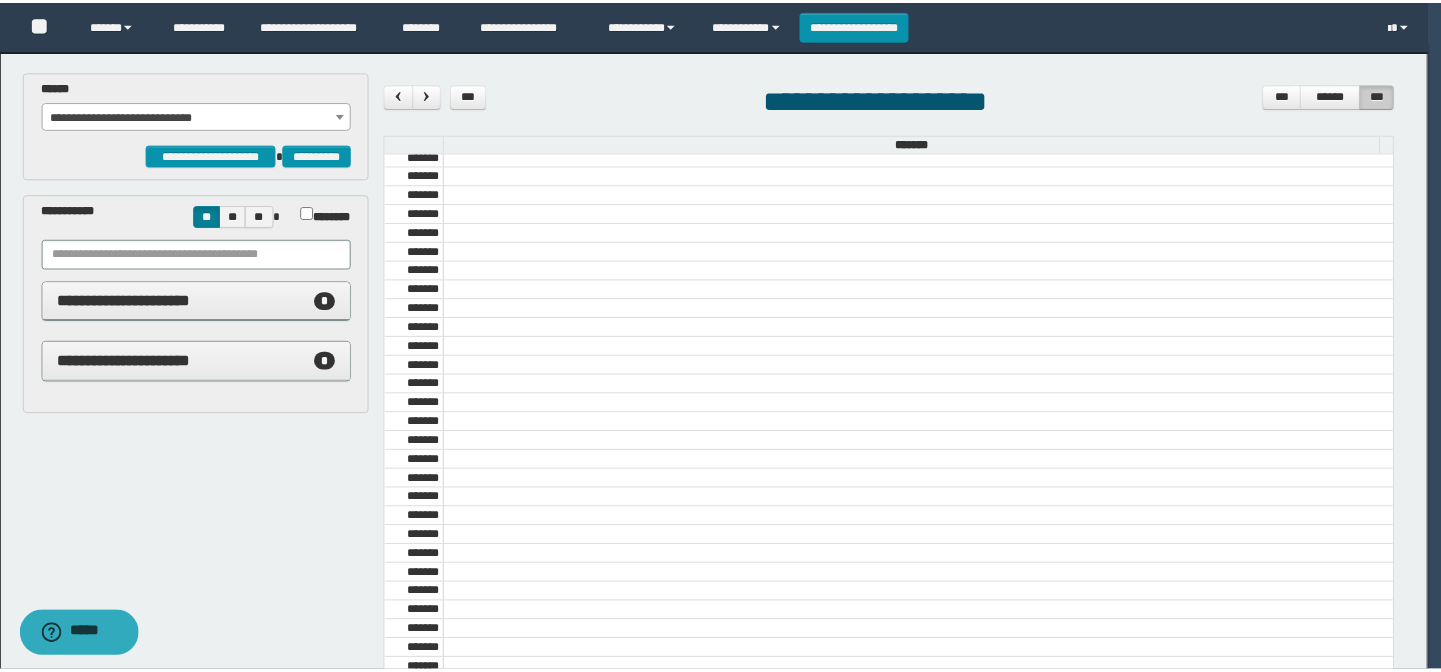 scroll, scrollTop: 681, scrollLeft: 0, axis: vertical 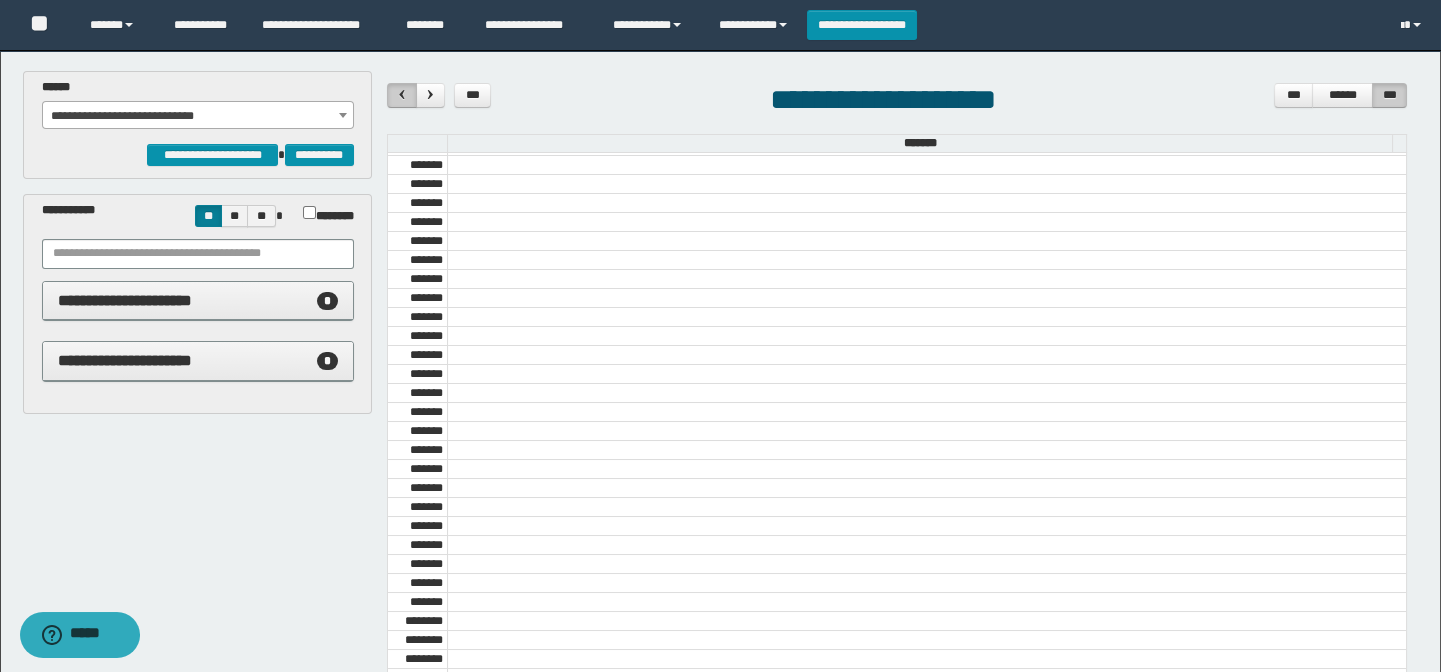 click at bounding box center [402, 94] 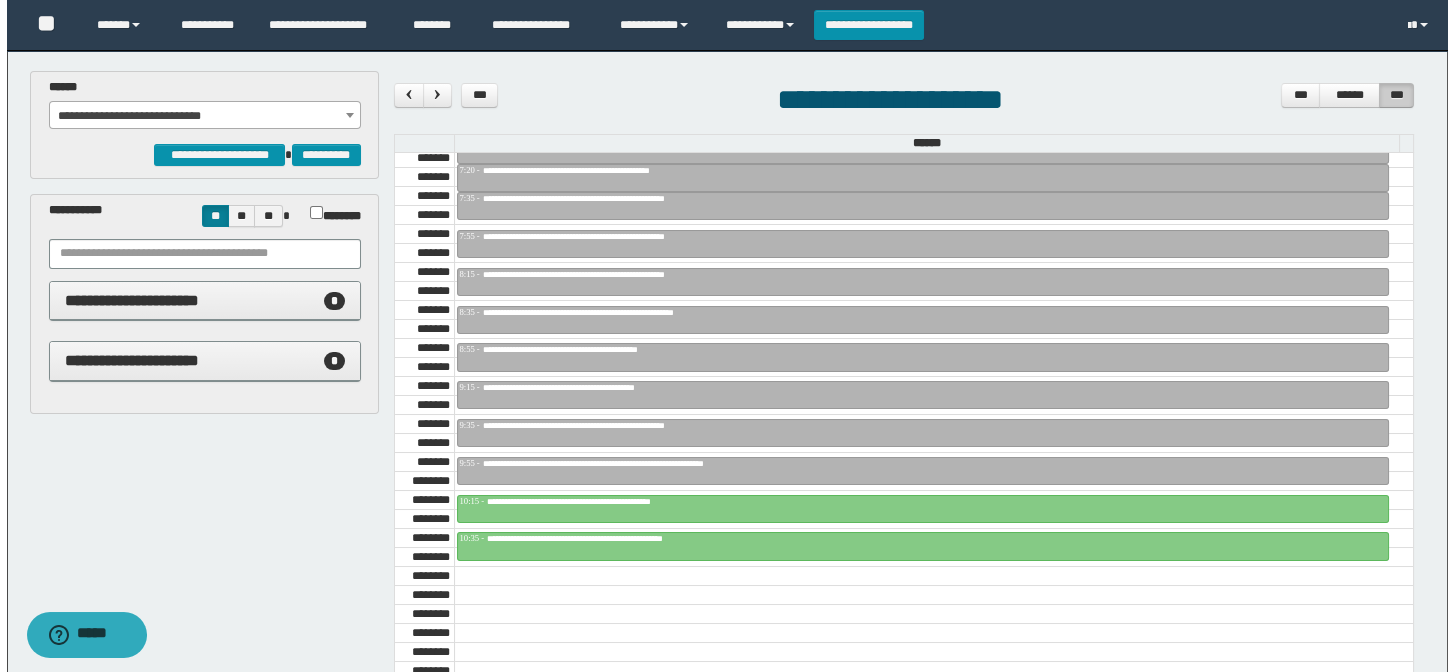 scroll, scrollTop: 863, scrollLeft: 0, axis: vertical 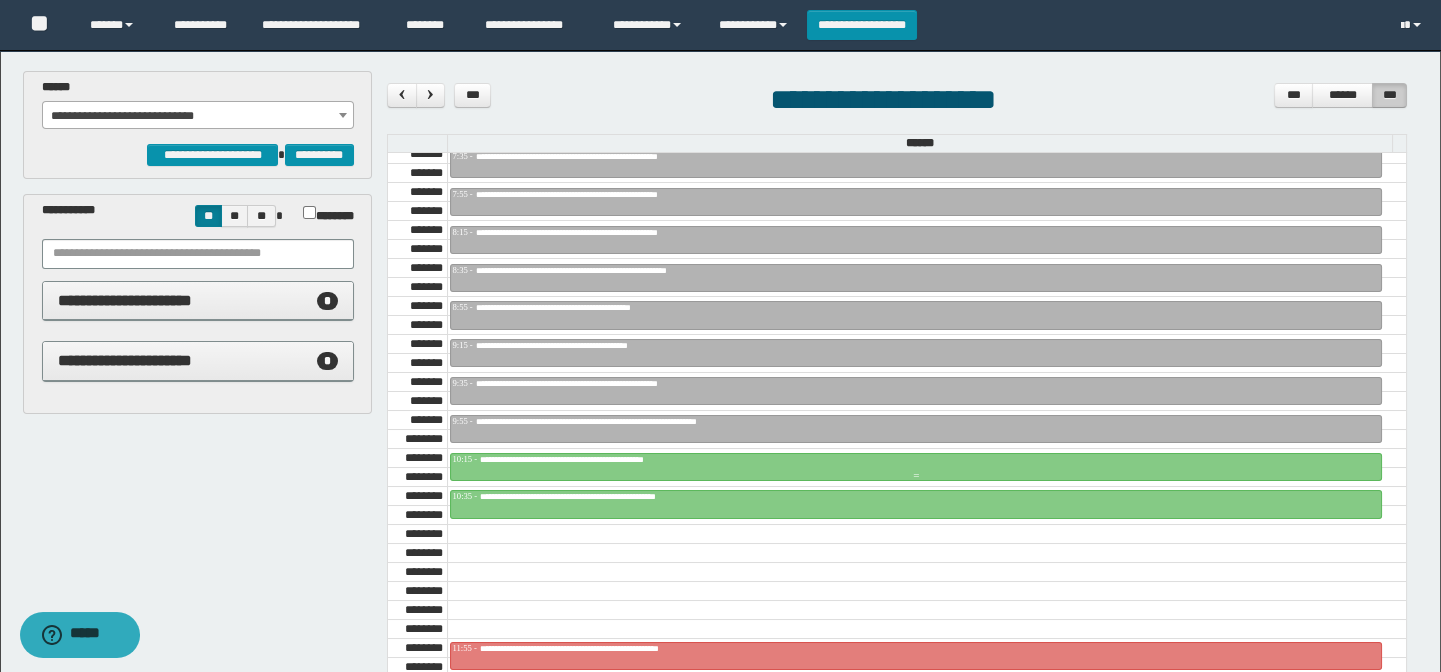 click at bounding box center (916, 476) 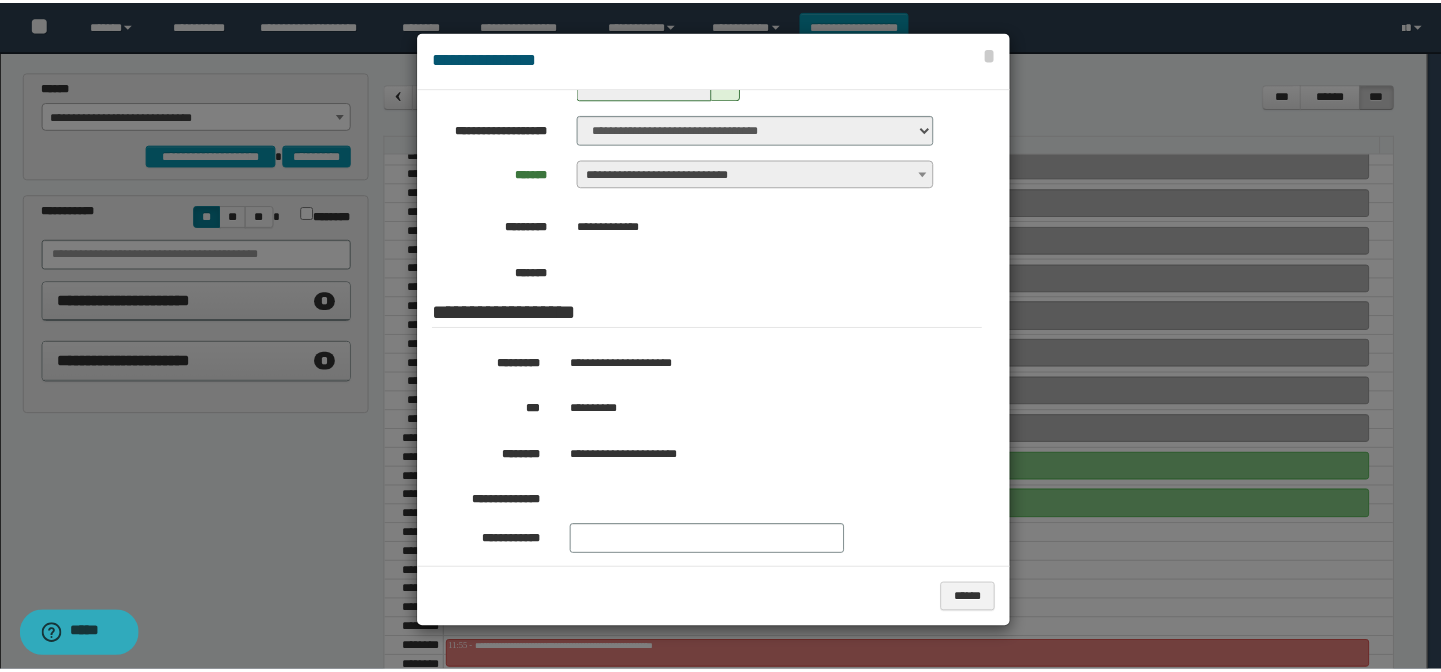 scroll, scrollTop: 181, scrollLeft: 0, axis: vertical 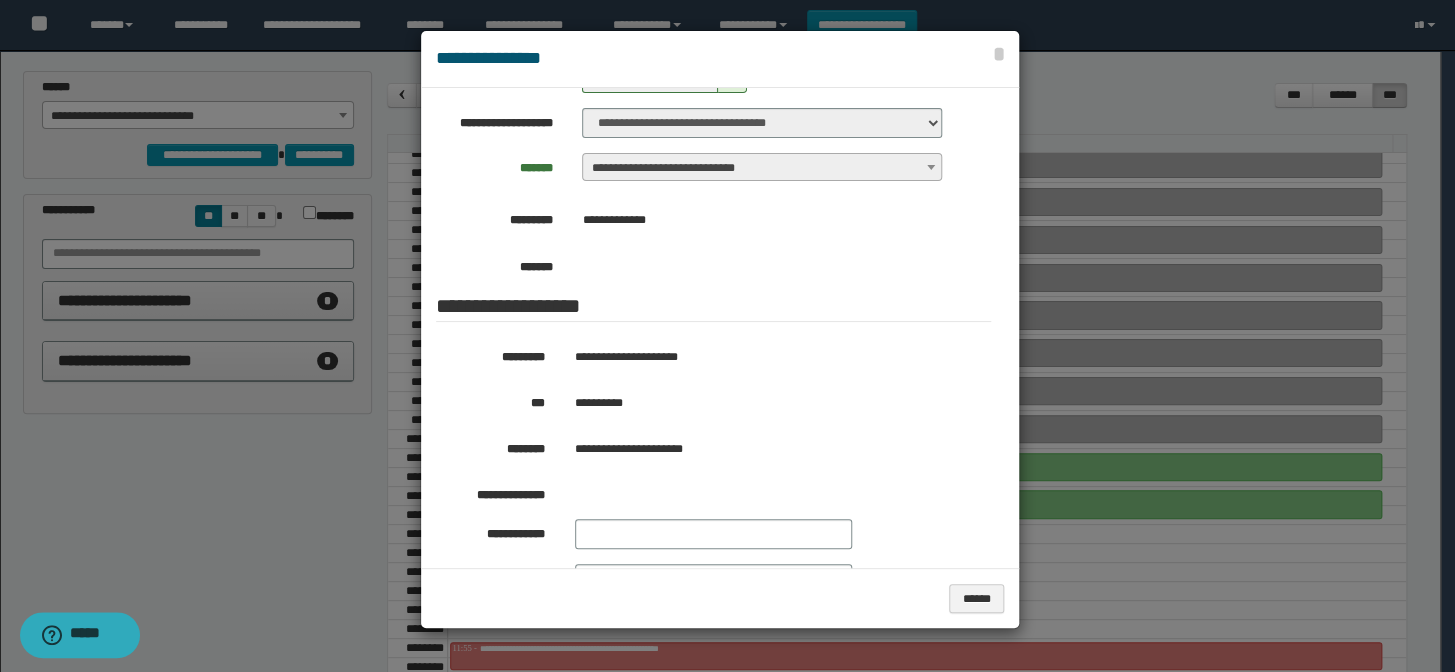 drag, startPoint x: 212, startPoint y: 456, endPoint x: 239, endPoint y: 464, distance: 28.160255 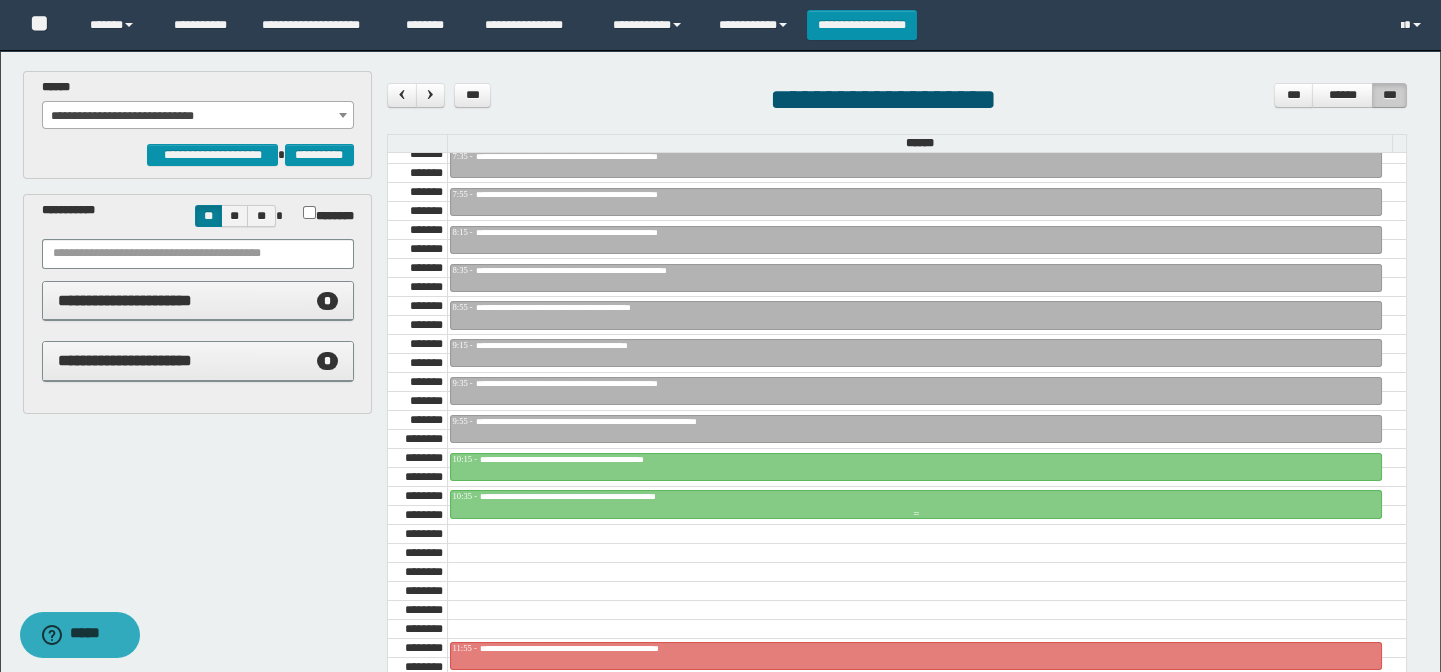 click on "**********" at bounding box center (602, 496) 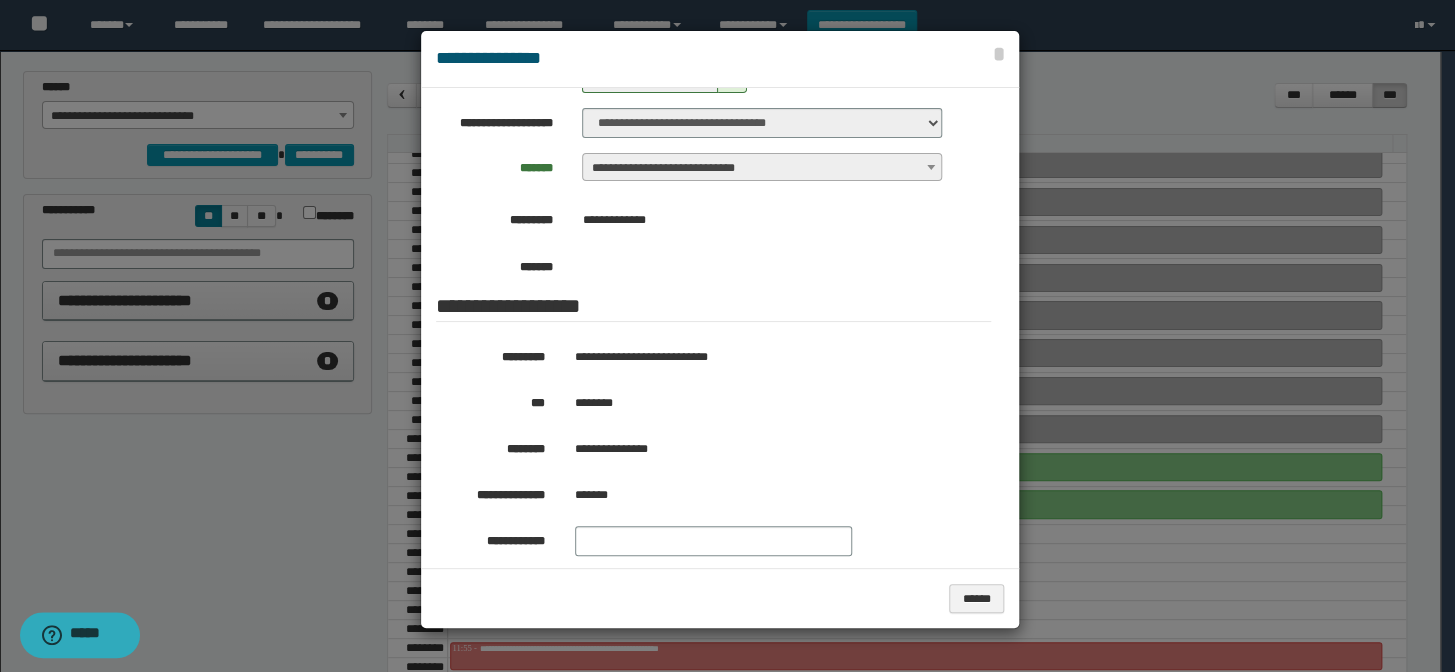 drag, startPoint x: 339, startPoint y: 469, endPoint x: 338, endPoint y: 439, distance: 30.016663 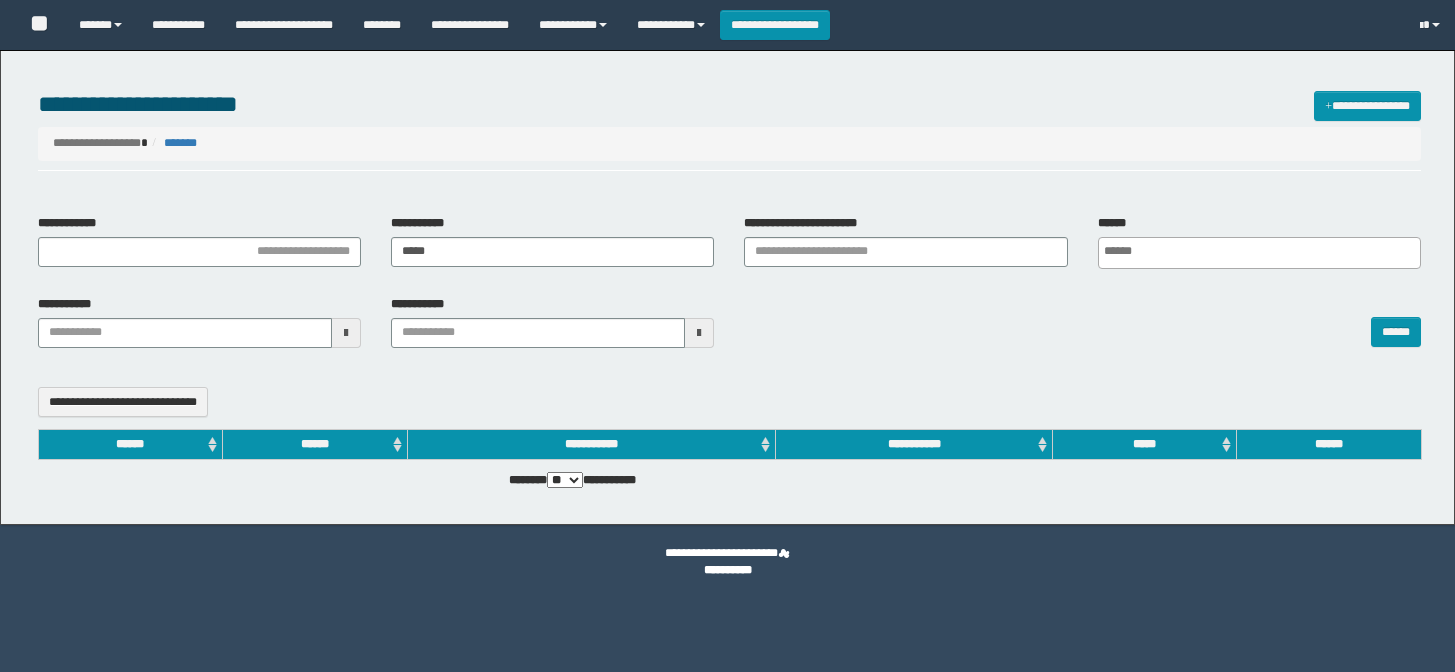 select 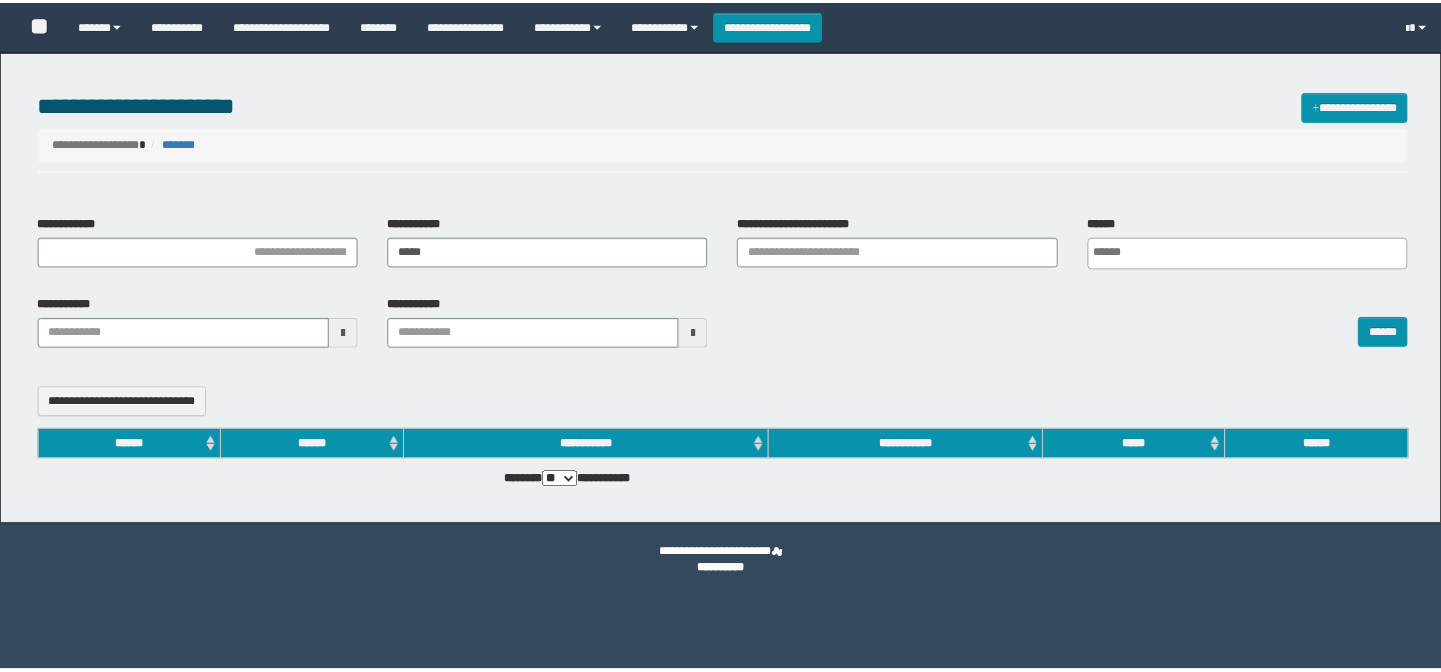 scroll, scrollTop: 0, scrollLeft: 0, axis: both 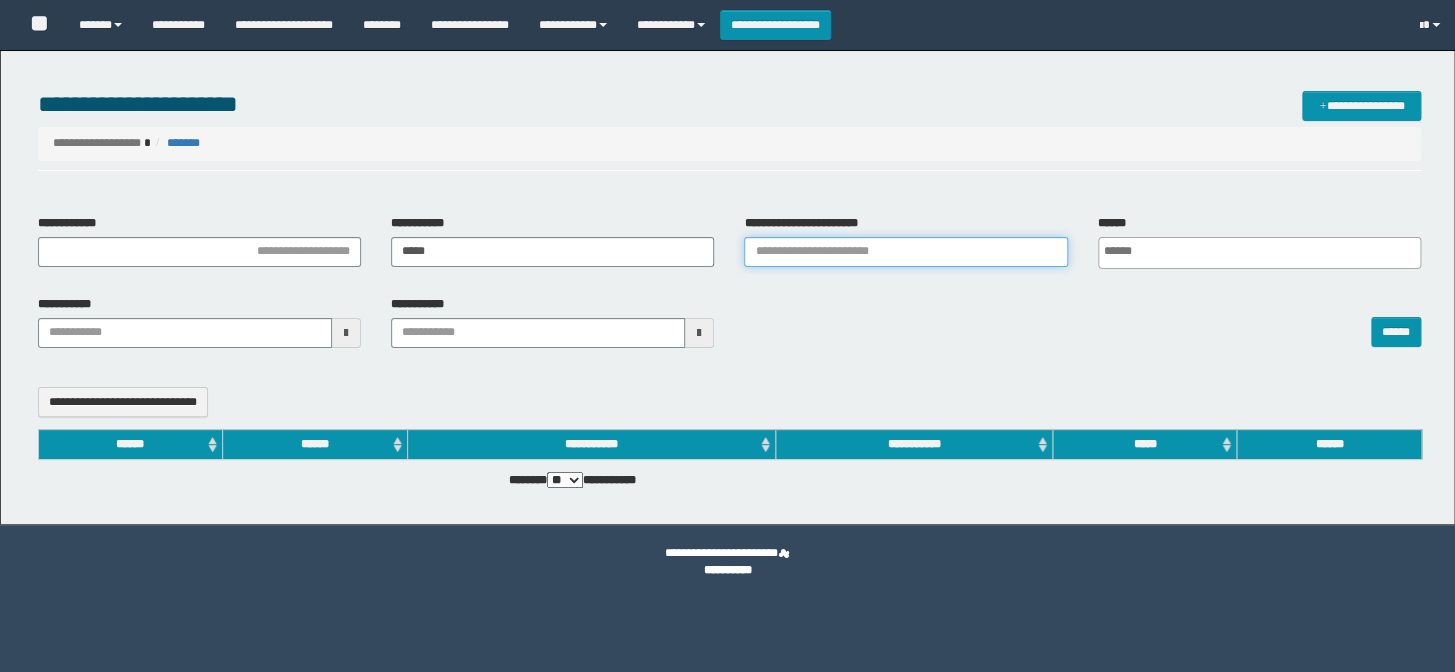 click on "**********" at bounding box center (905, 252) 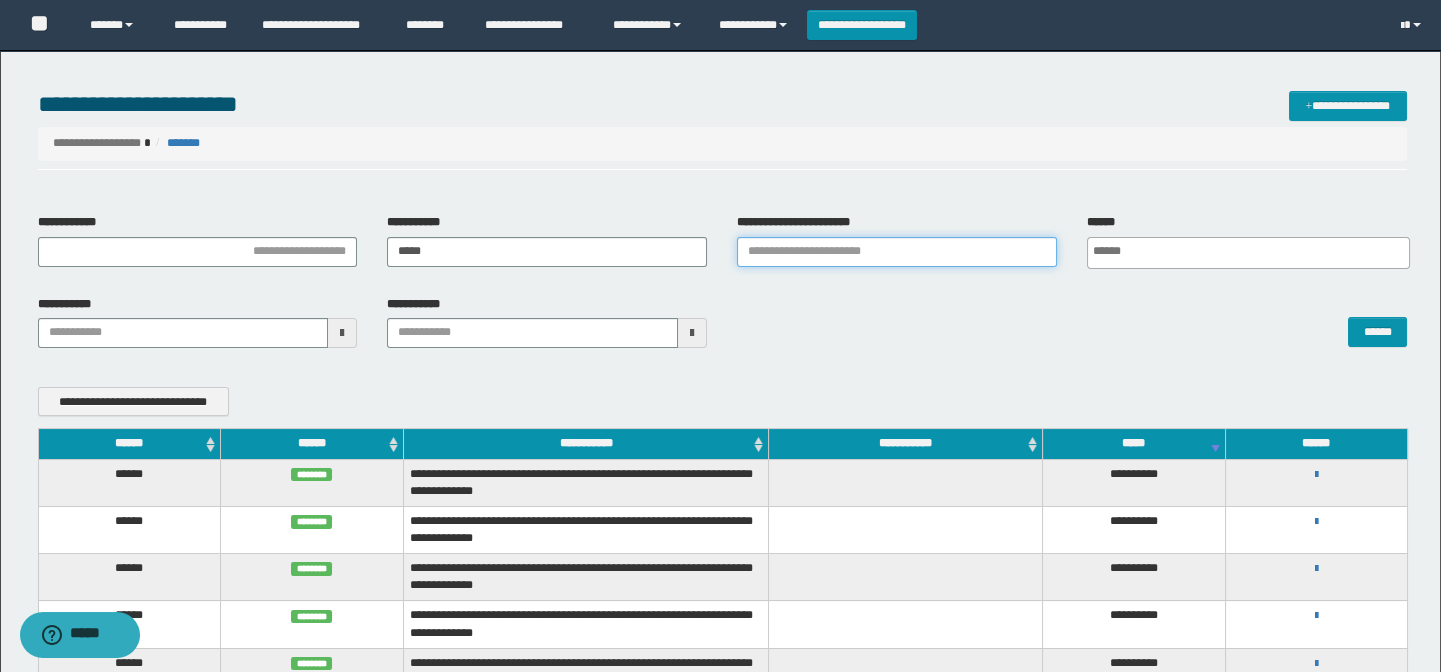 scroll, scrollTop: 0, scrollLeft: 0, axis: both 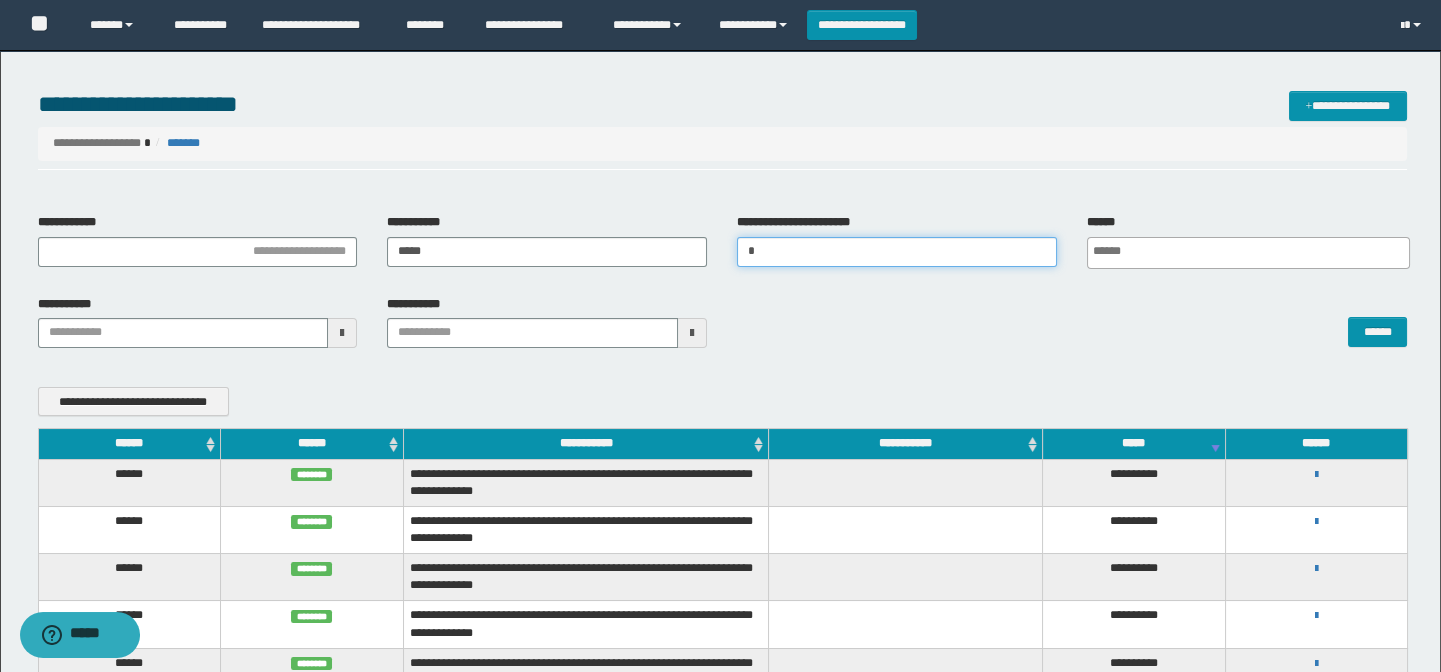 type 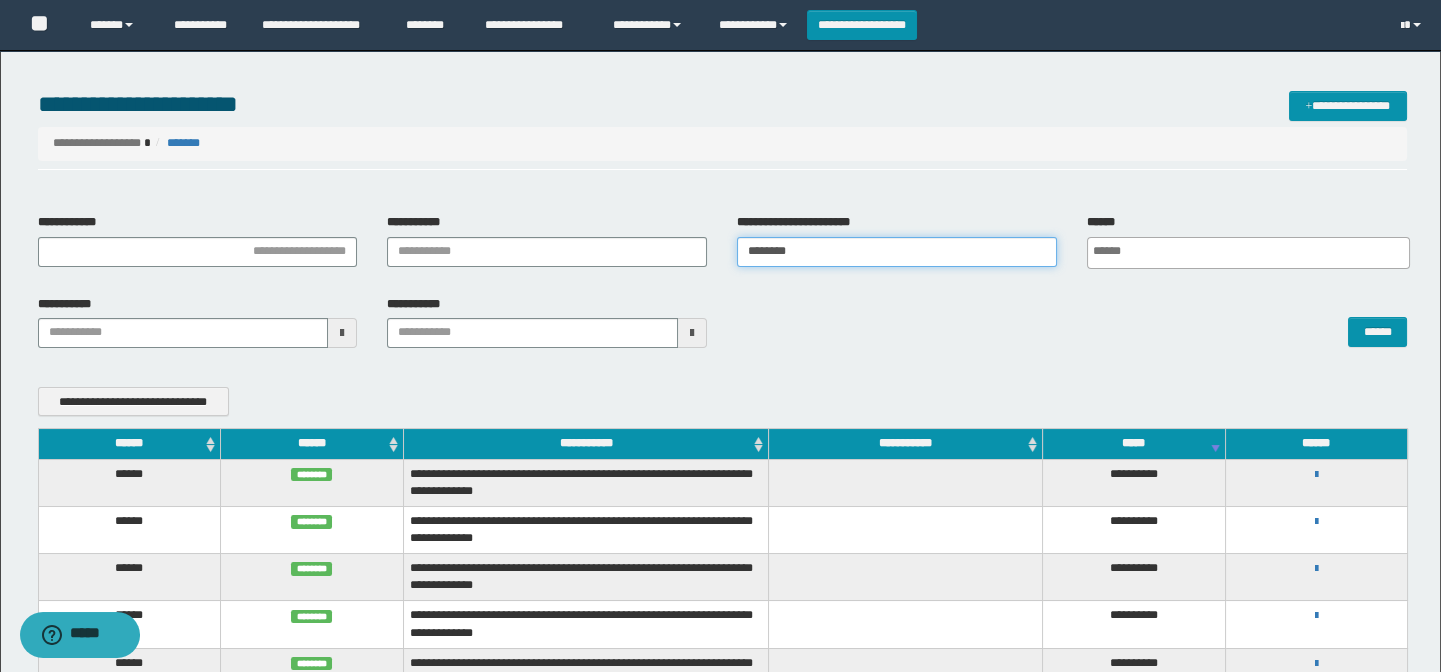 type on "********" 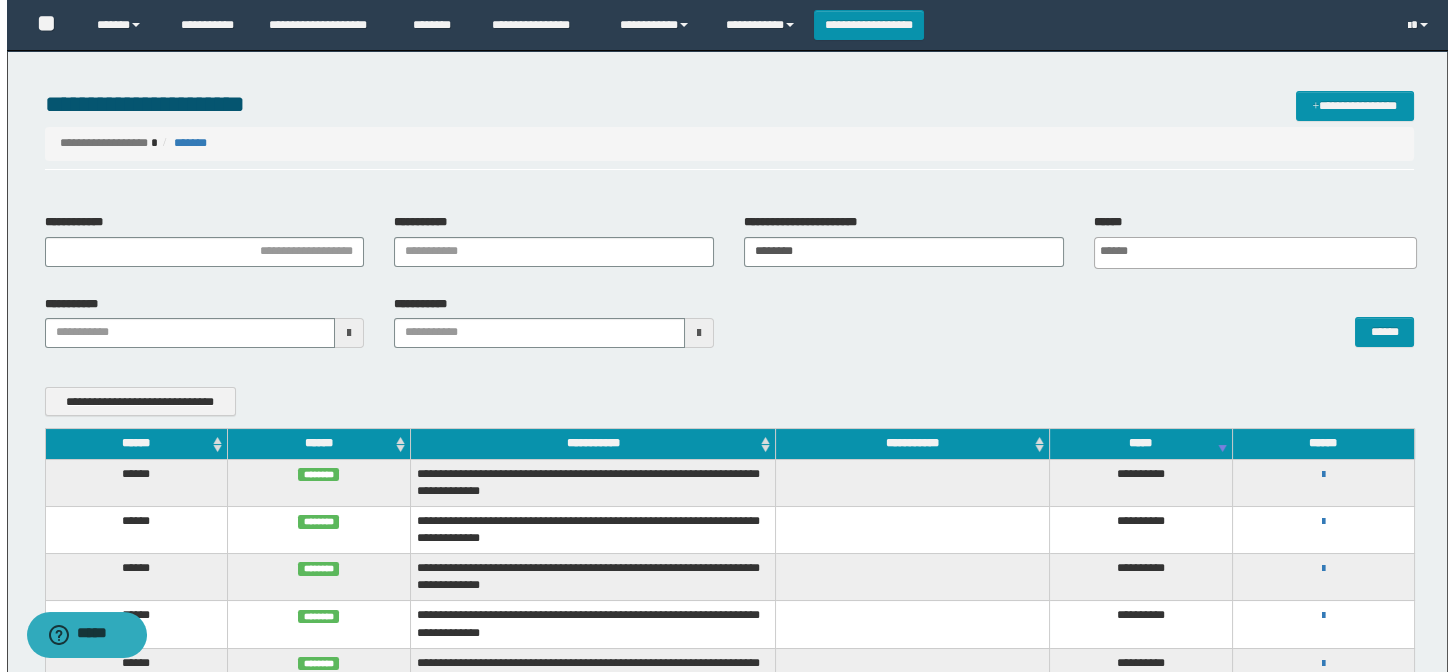 scroll, scrollTop: 0, scrollLeft: 5, axis: horizontal 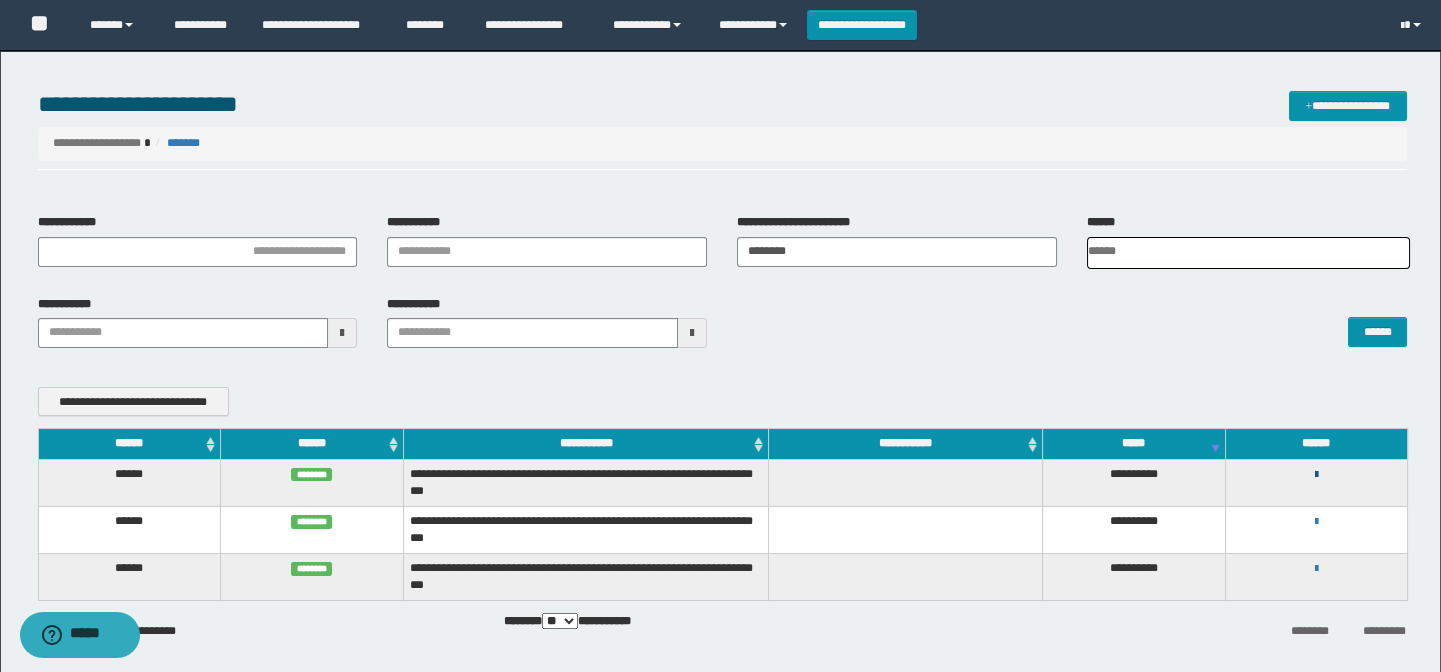click at bounding box center [1316, 475] 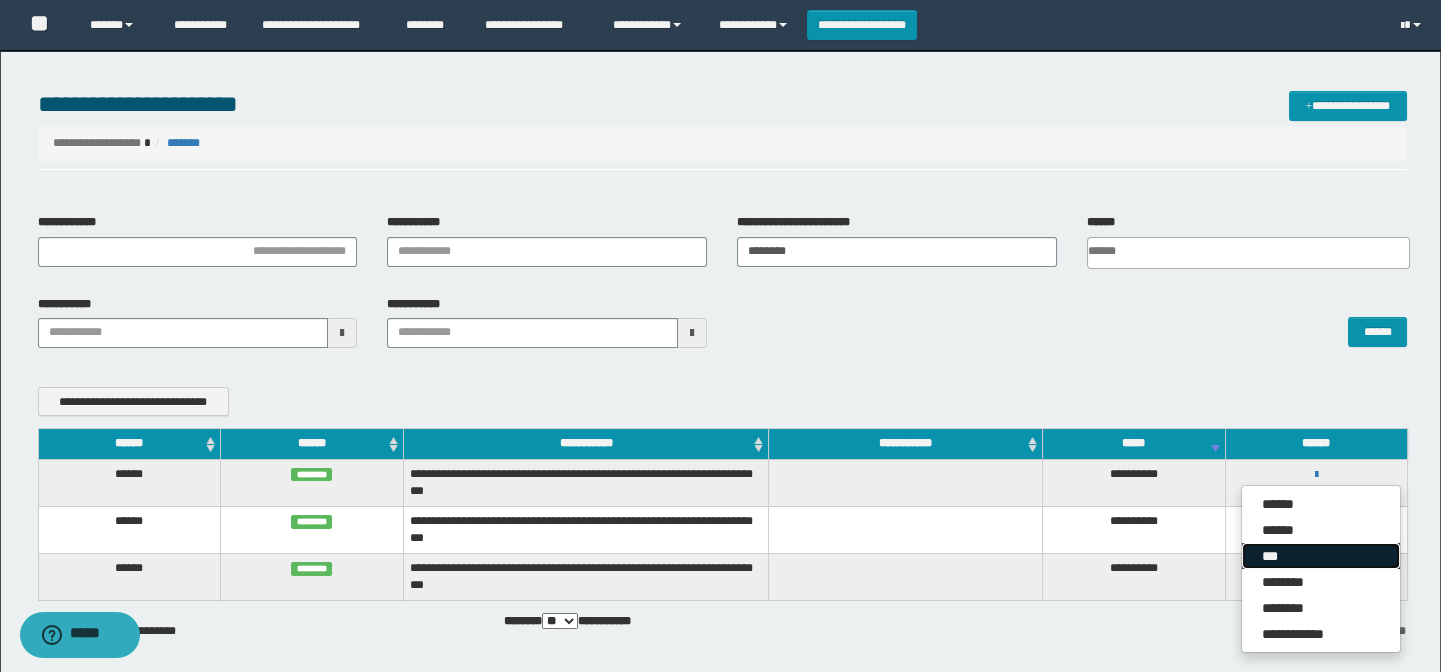 click on "***" at bounding box center (1321, 556) 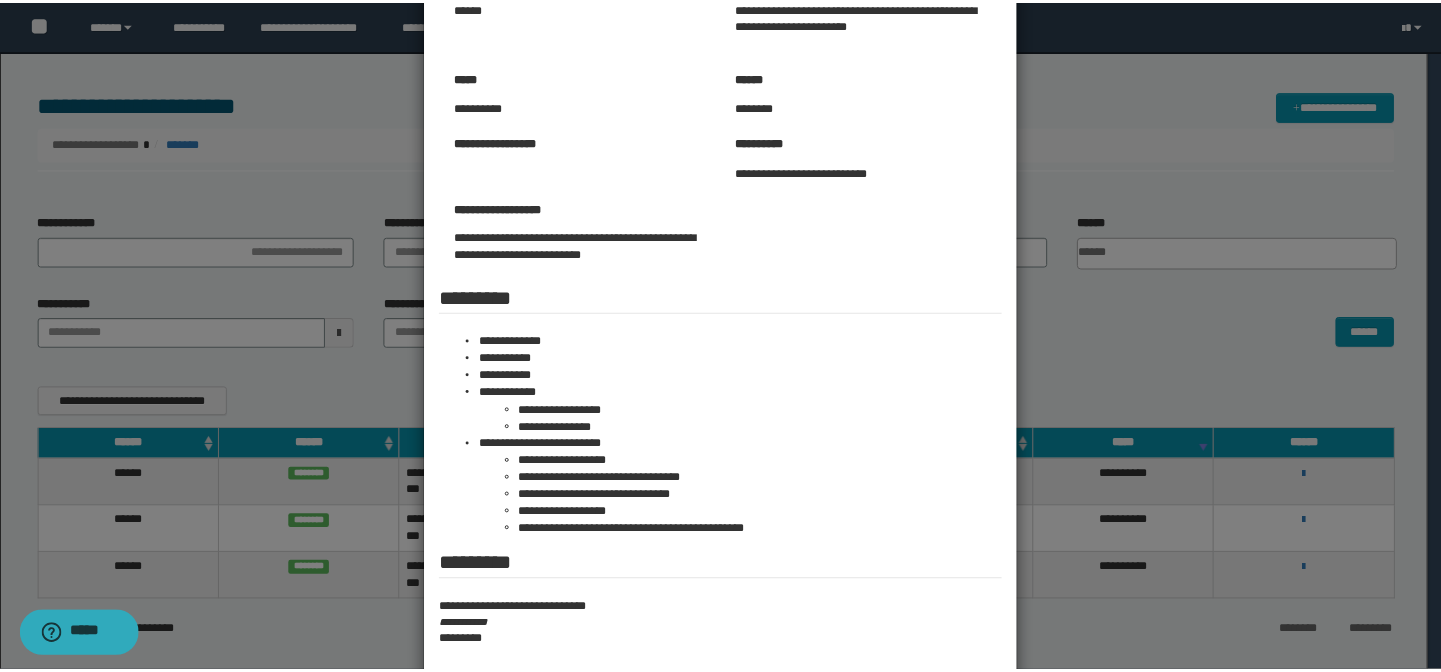 scroll, scrollTop: 266, scrollLeft: 0, axis: vertical 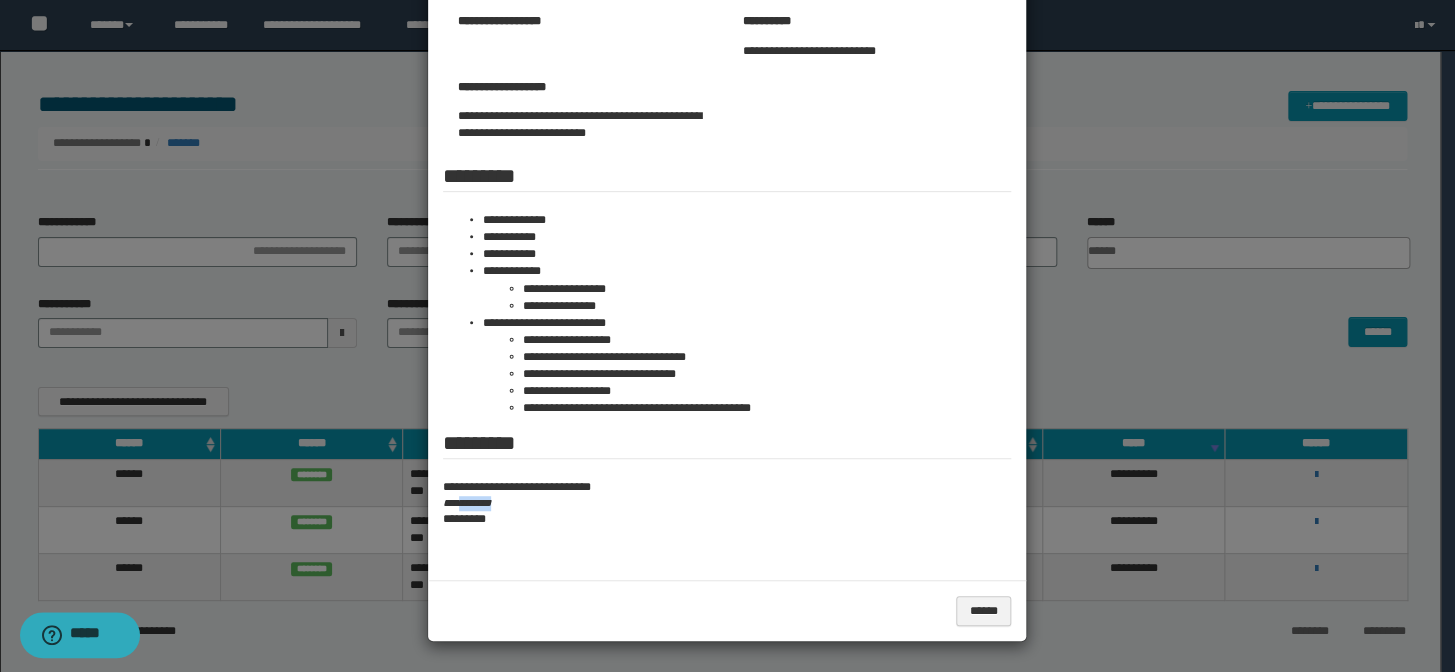 drag, startPoint x: 516, startPoint y: 500, endPoint x: 459, endPoint y: 499, distance: 57.00877 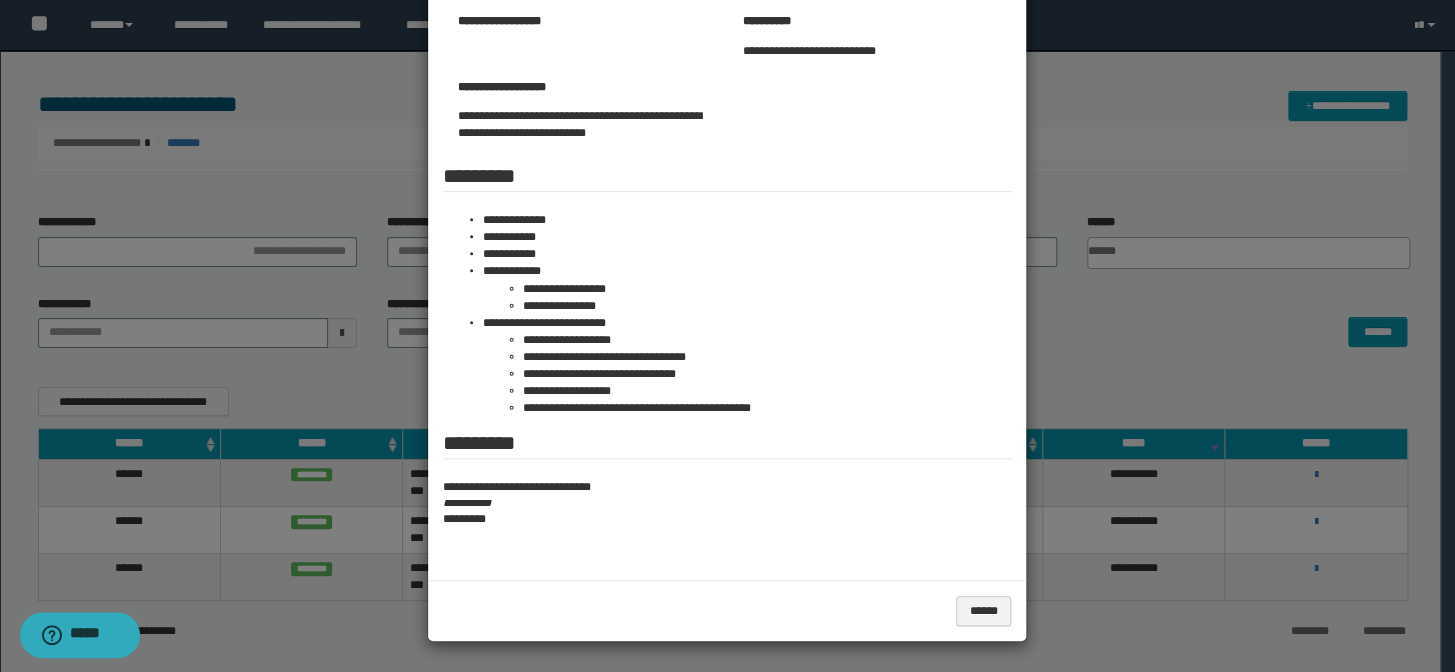 click at bounding box center (727, 203) 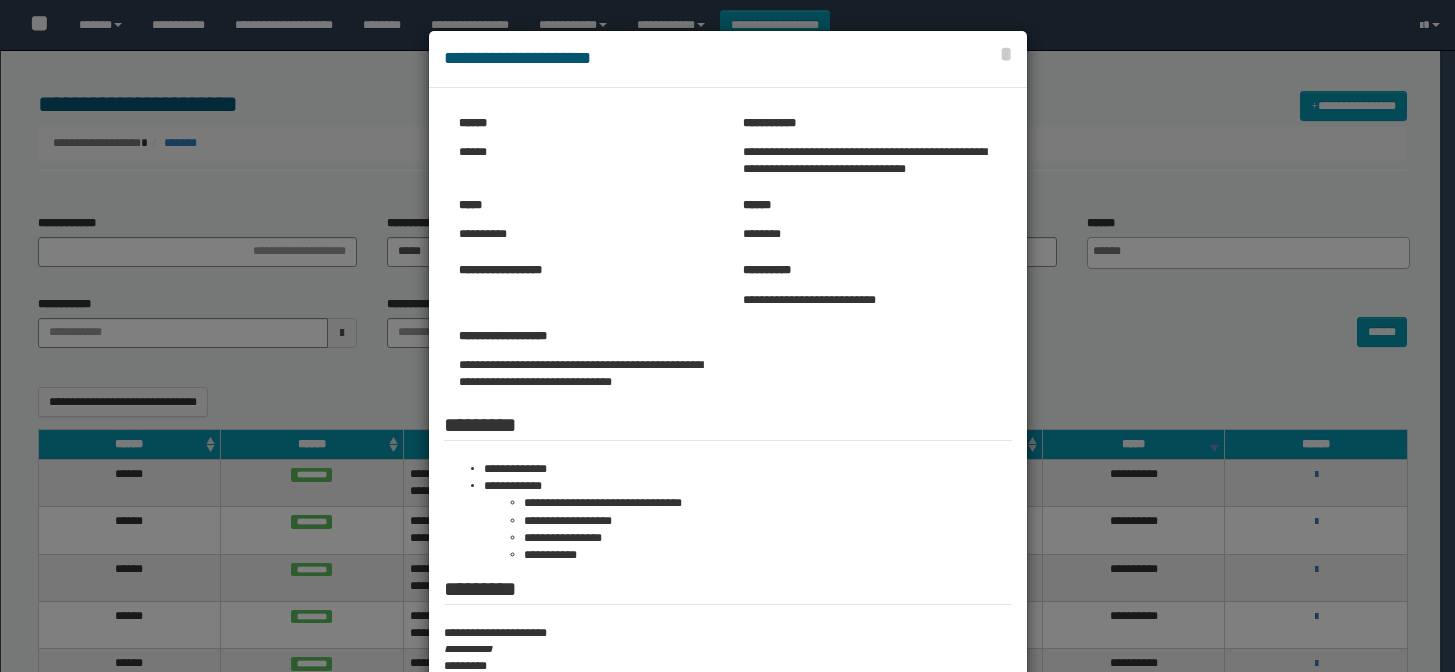 select 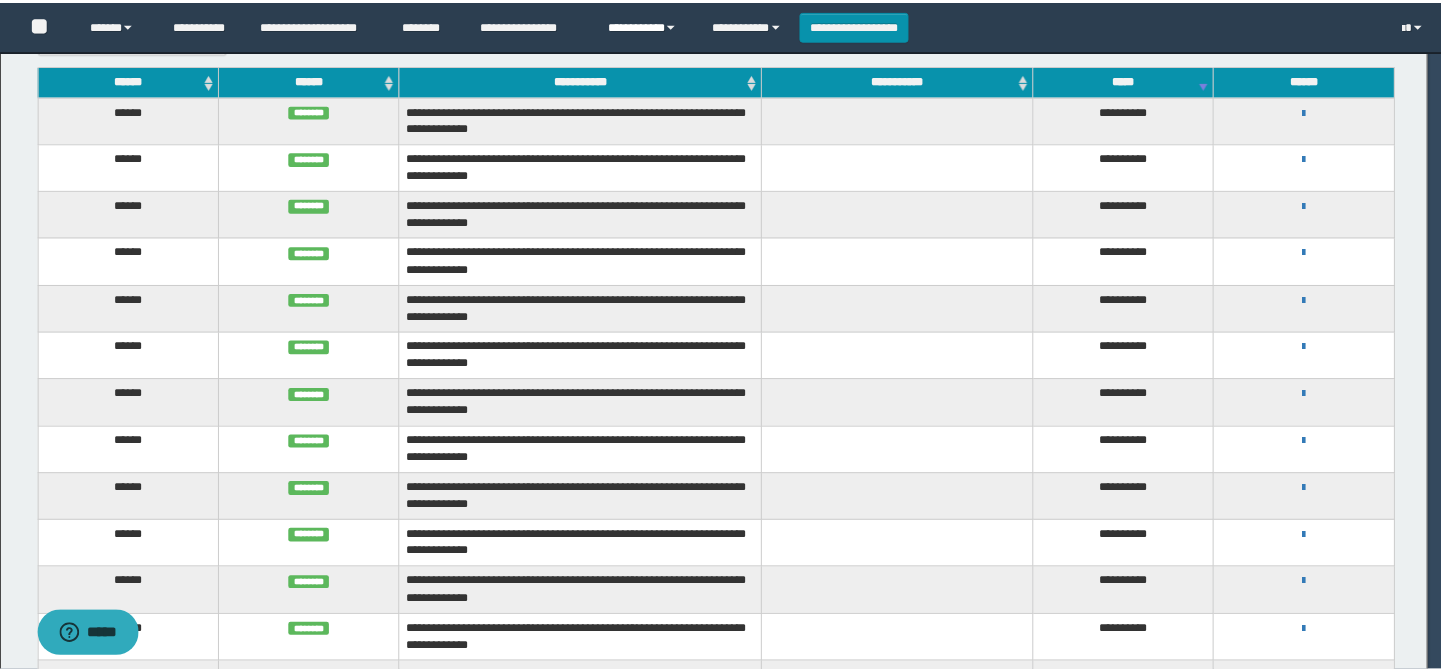 scroll, scrollTop: 363, scrollLeft: 0, axis: vertical 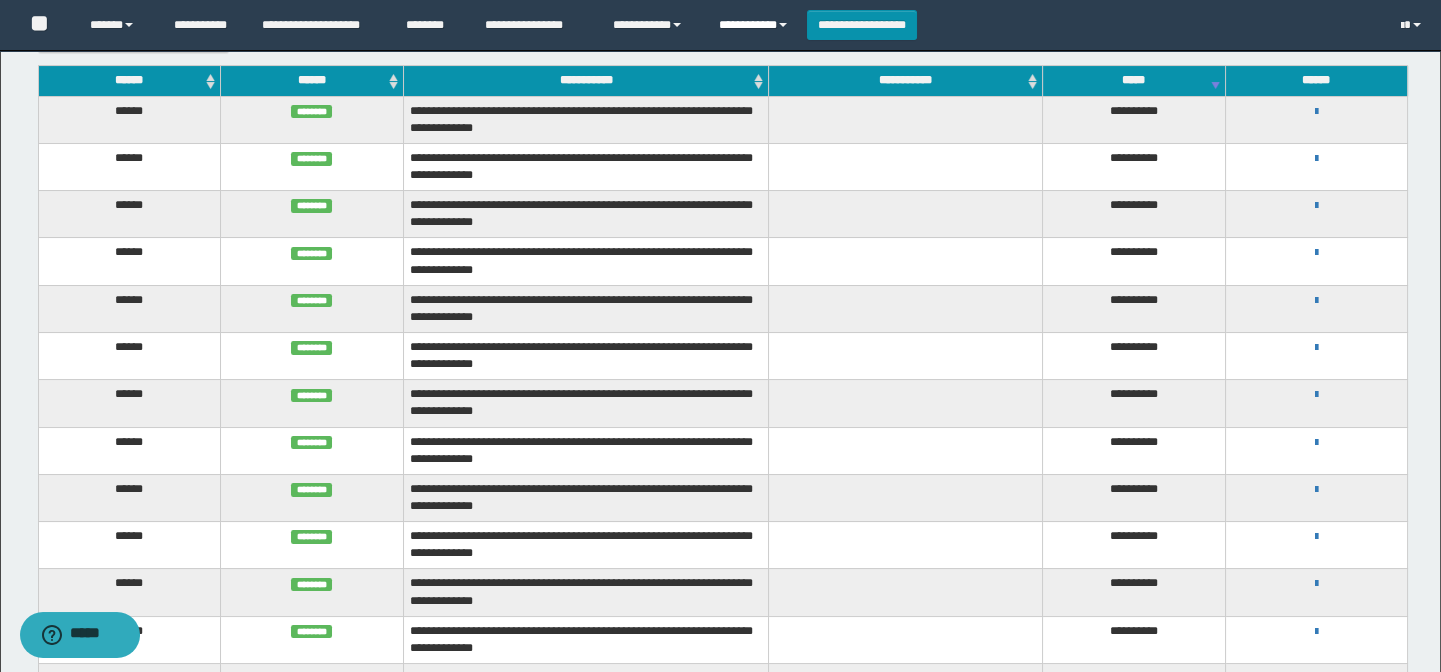 click on "**********" at bounding box center [755, 25] 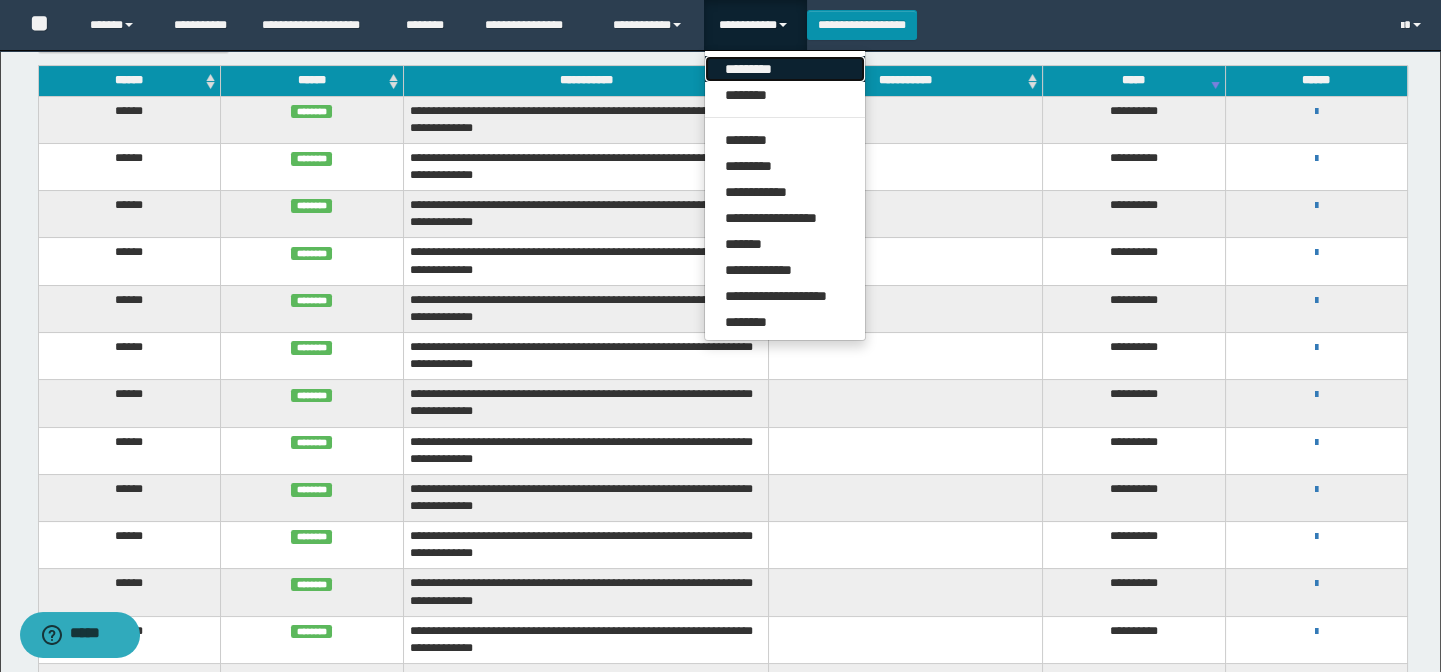 click on "*********" at bounding box center [785, 69] 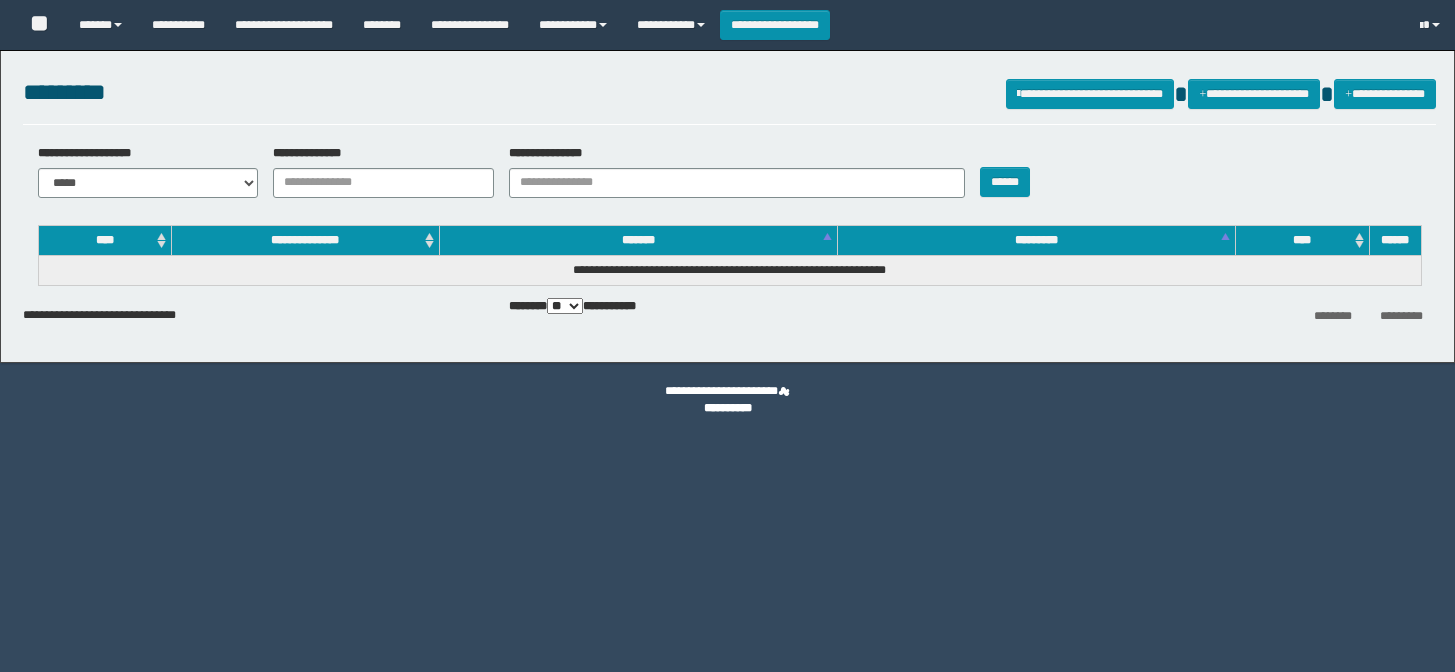 click on "**********" at bounding box center (383, 183) 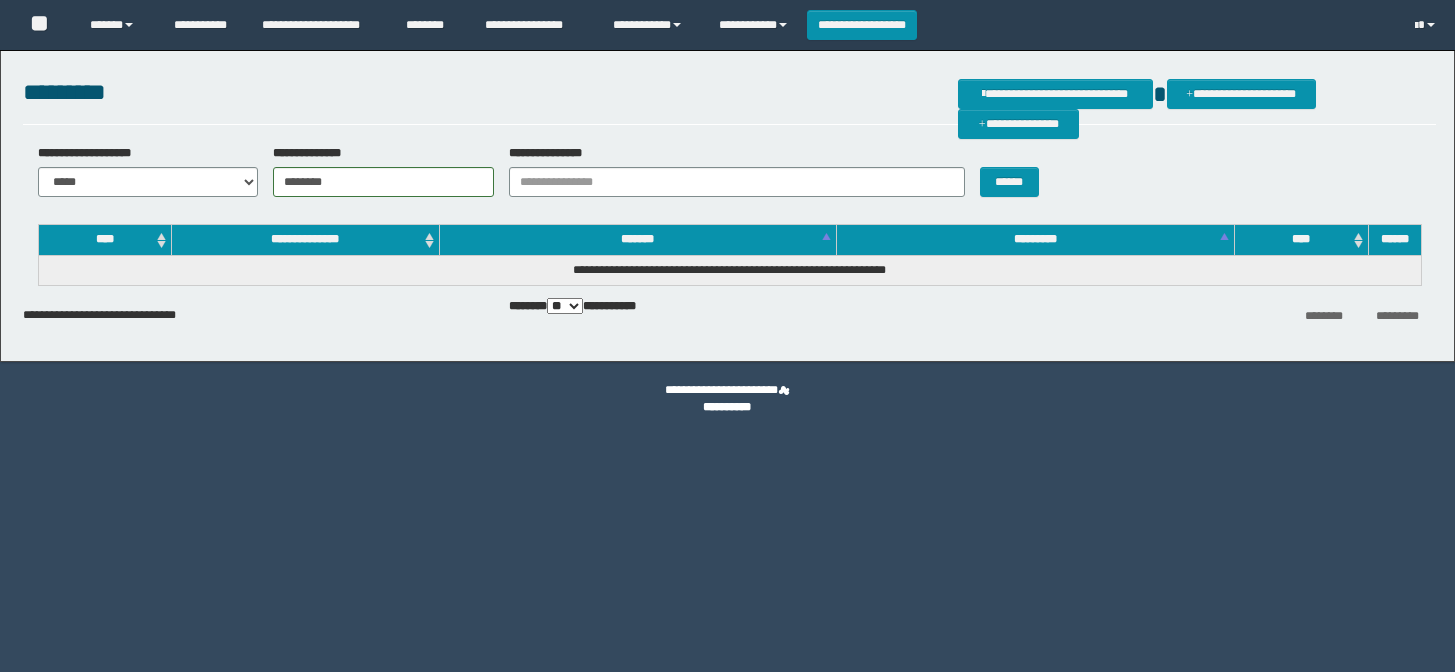 scroll, scrollTop: 0, scrollLeft: 0, axis: both 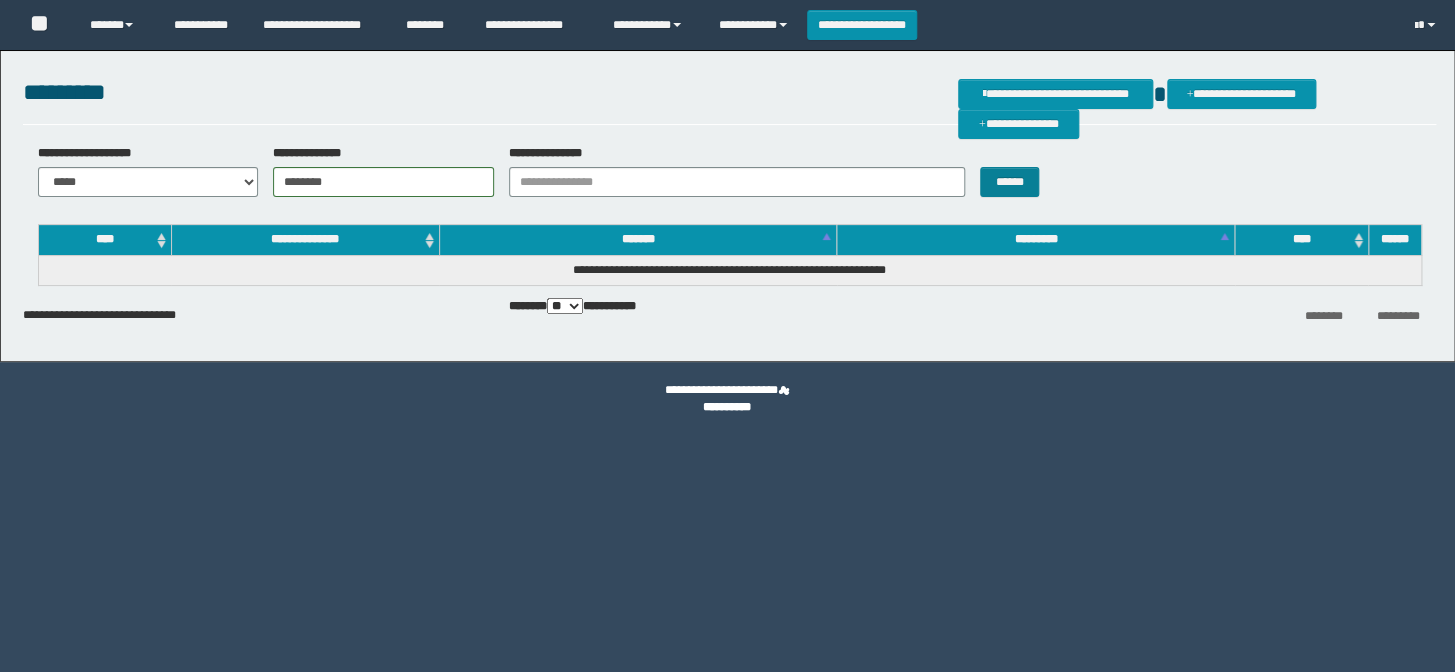 type on "********" 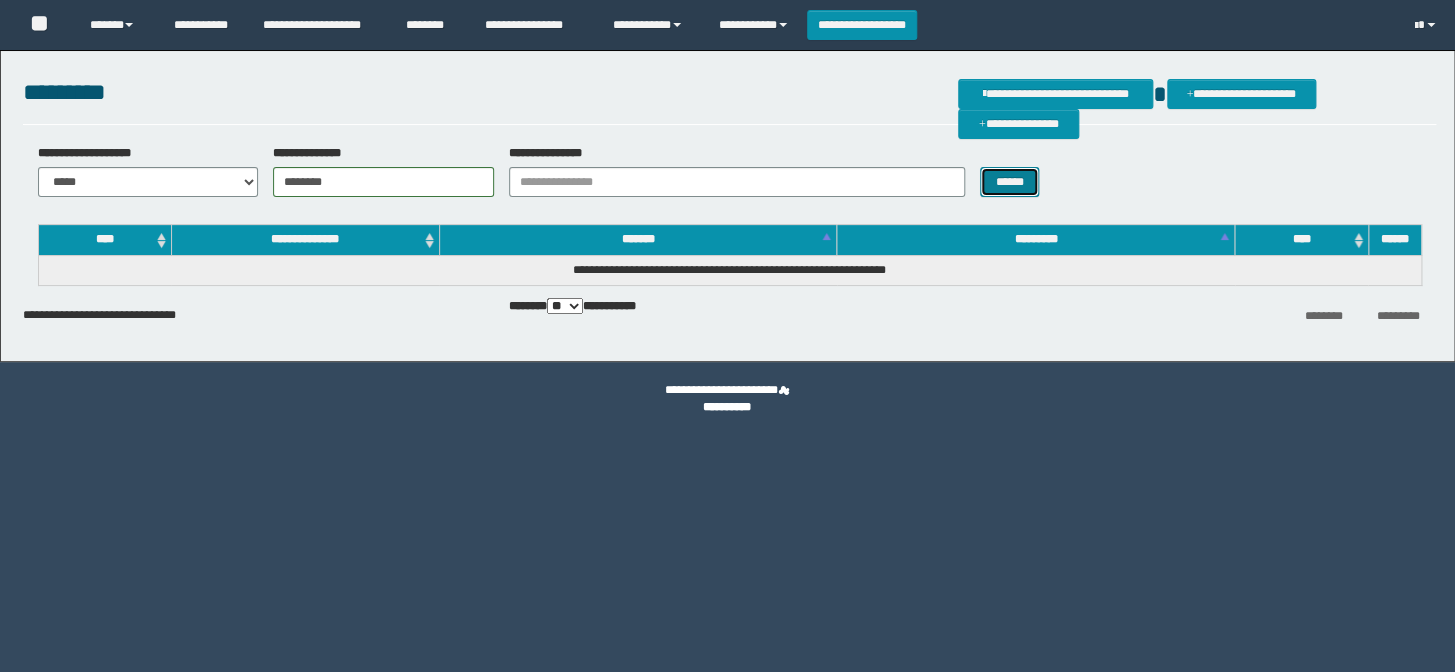 click on "******" at bounding box center (1009, 182) 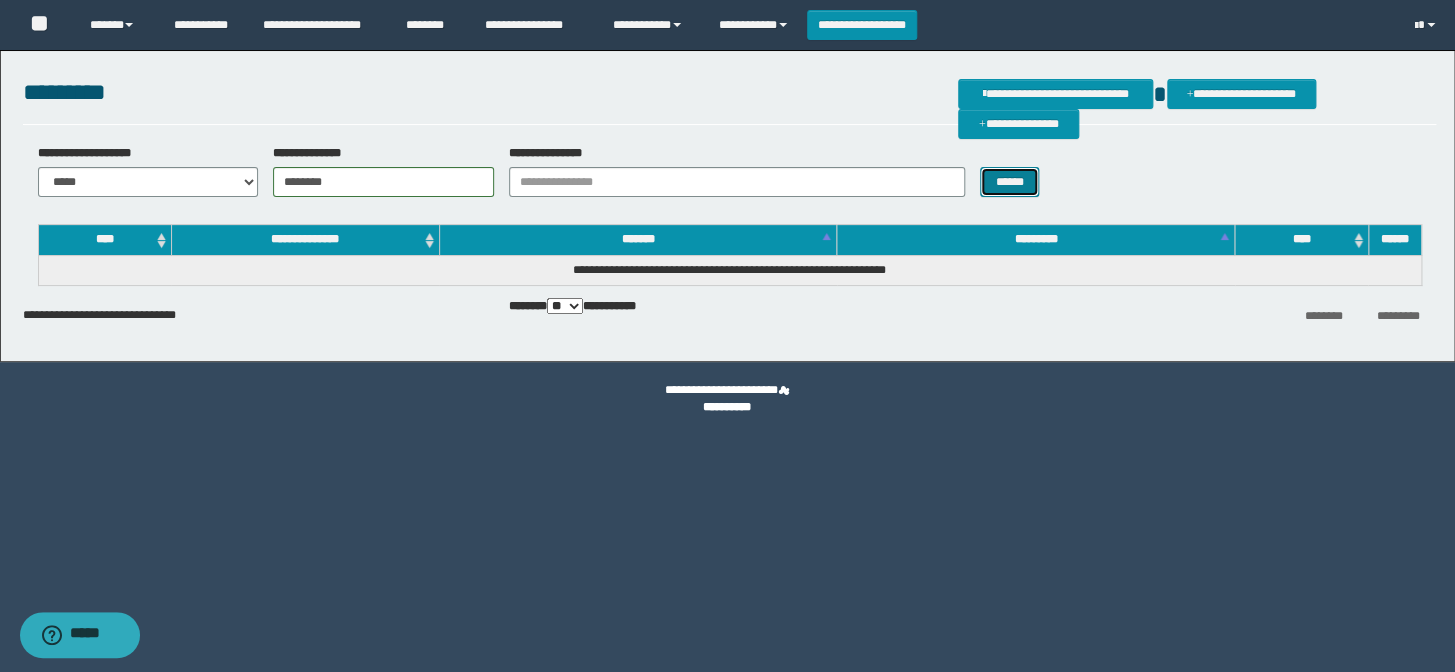 scroll, scrollTop: 0, scrollLeft: 0, axis: both 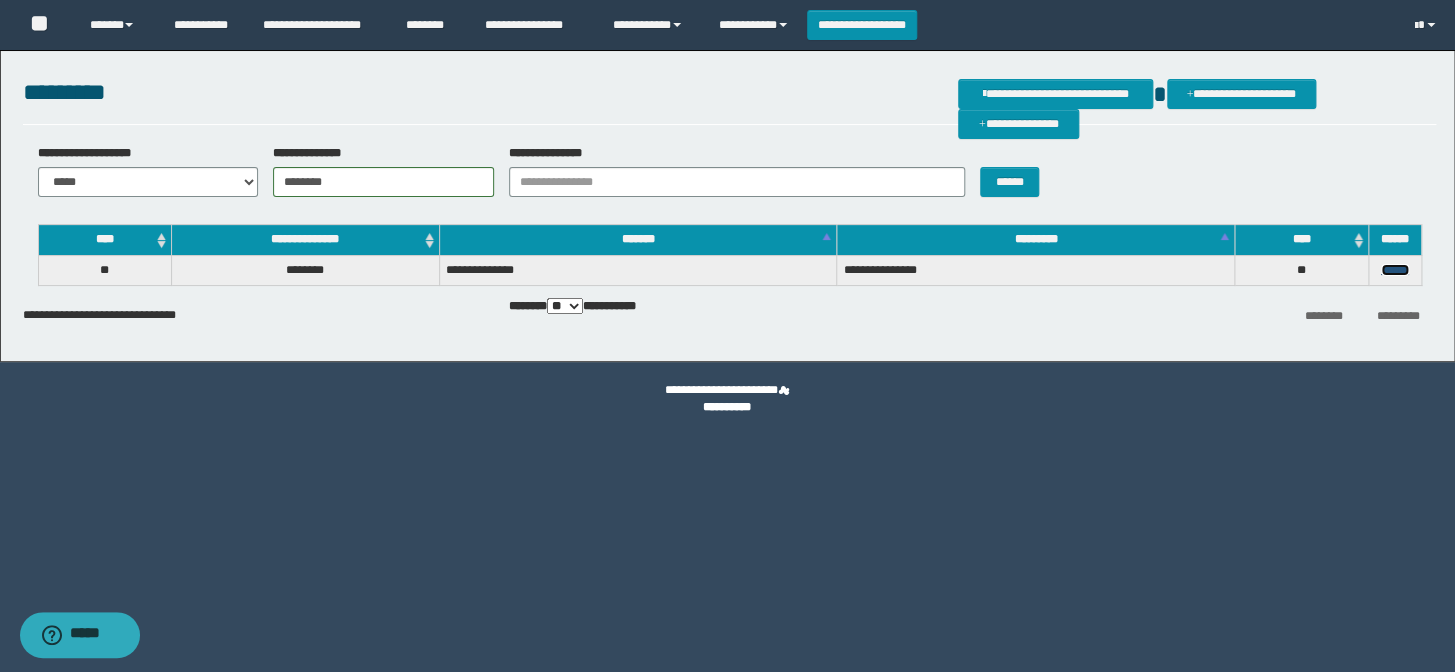 click on "******" at bounding box center (1395, 270) 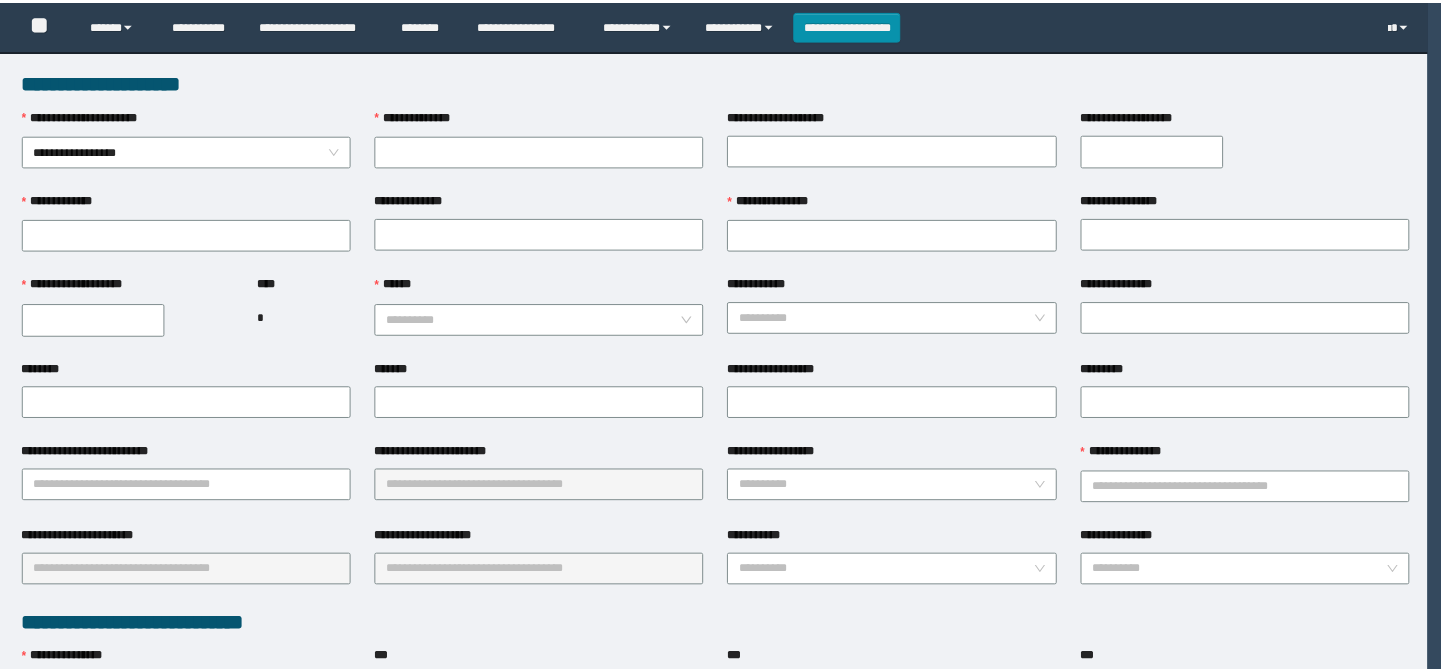 scroll, scrollTop: 0, scrollLeft: 0, axis: both 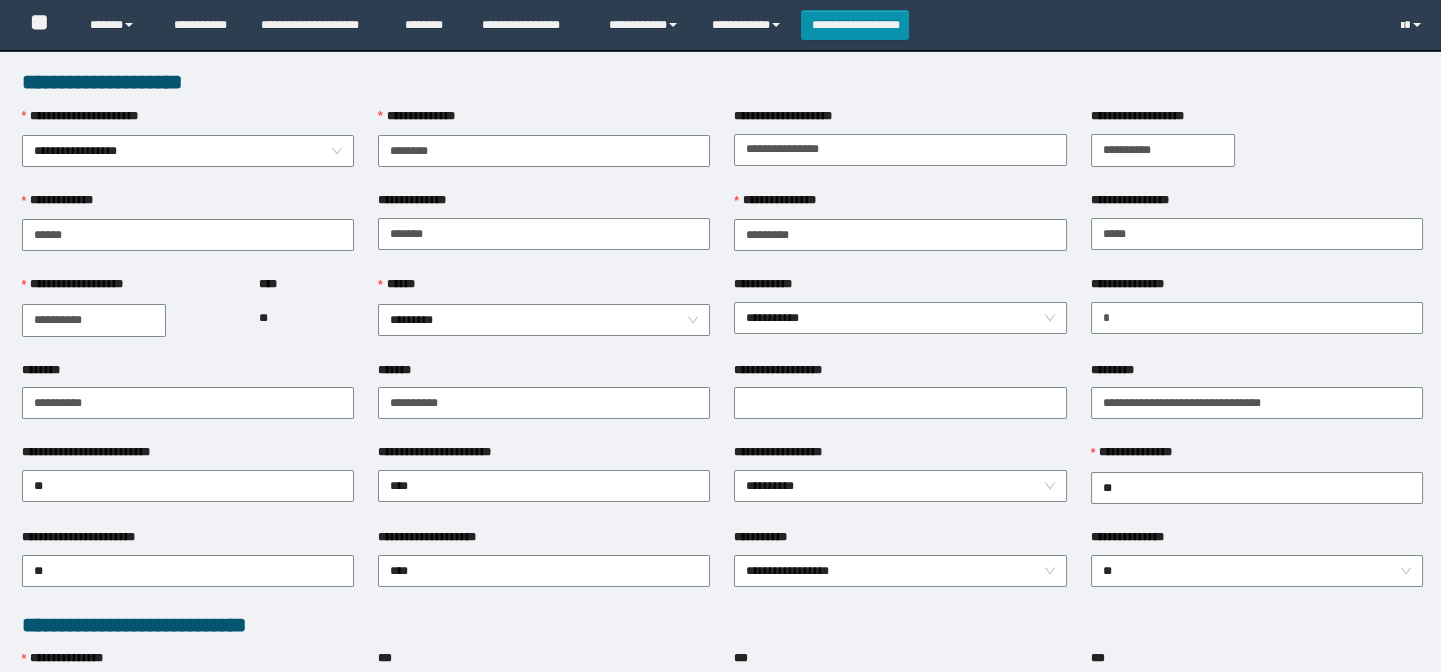 type on "********" 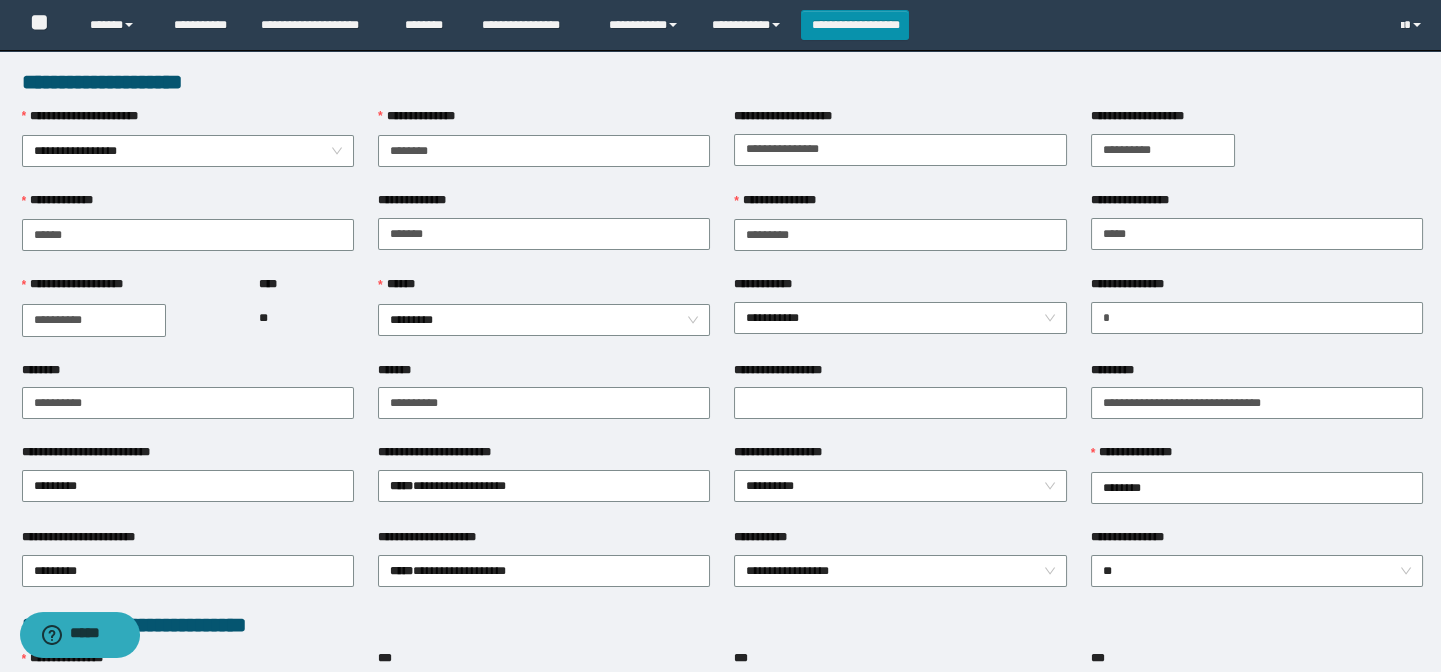 scroll, scrollTop: 0, scrollLeft: 0, axis: both 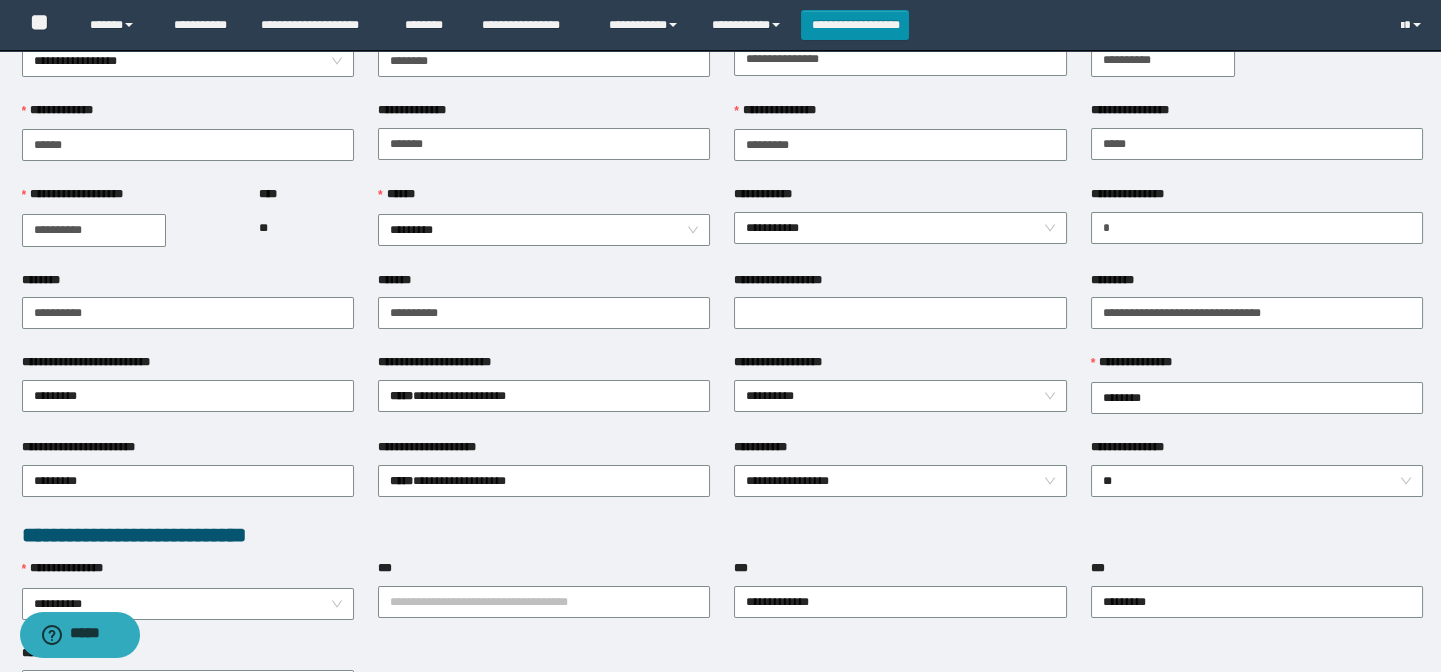 click on "**********" at bounding box center [900, 284] 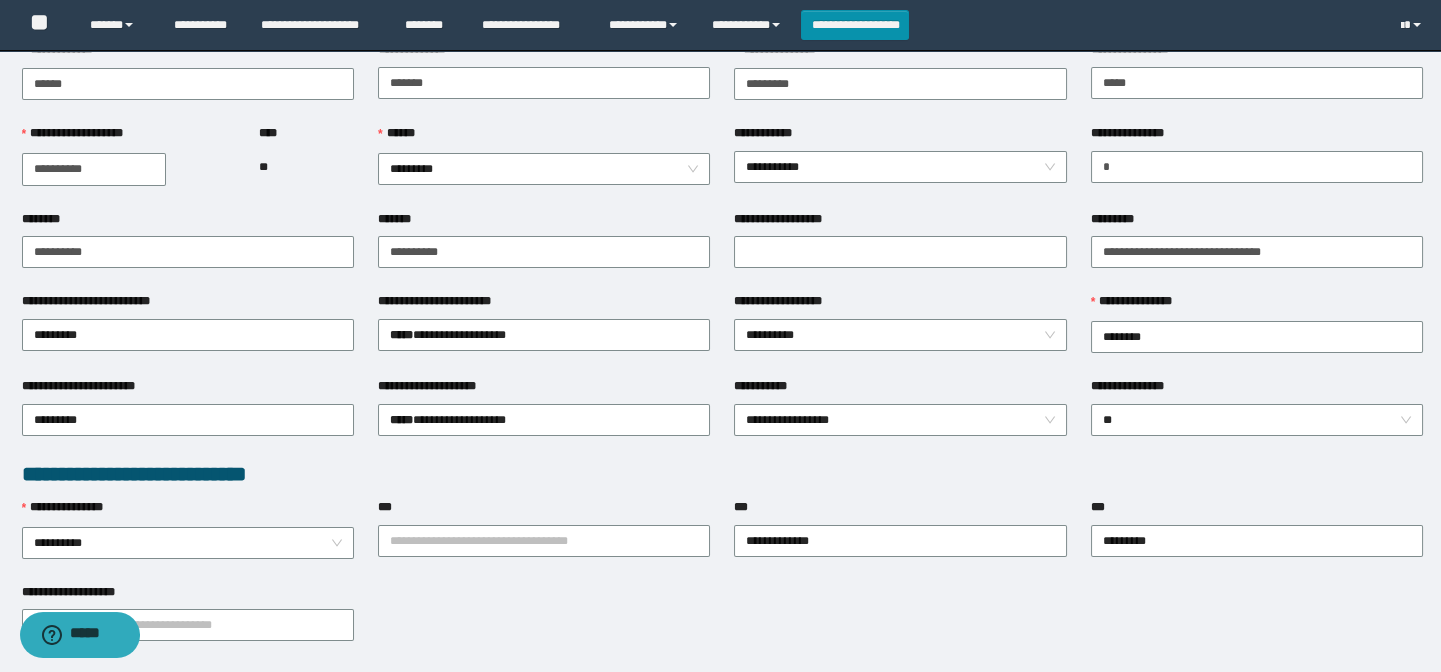 scroll, scrollTop: 181, scrollLeft: 0, axis: vertical 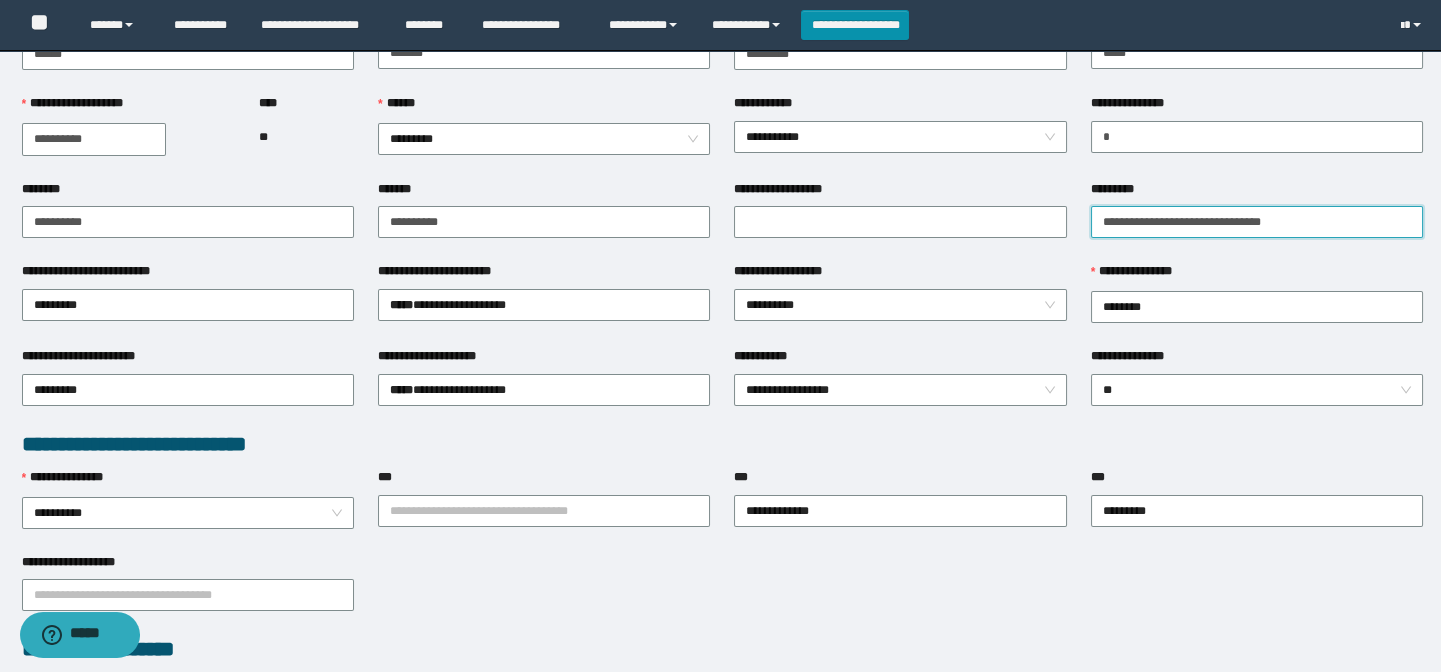 click on "**********" at bounding box center (1257, 222) 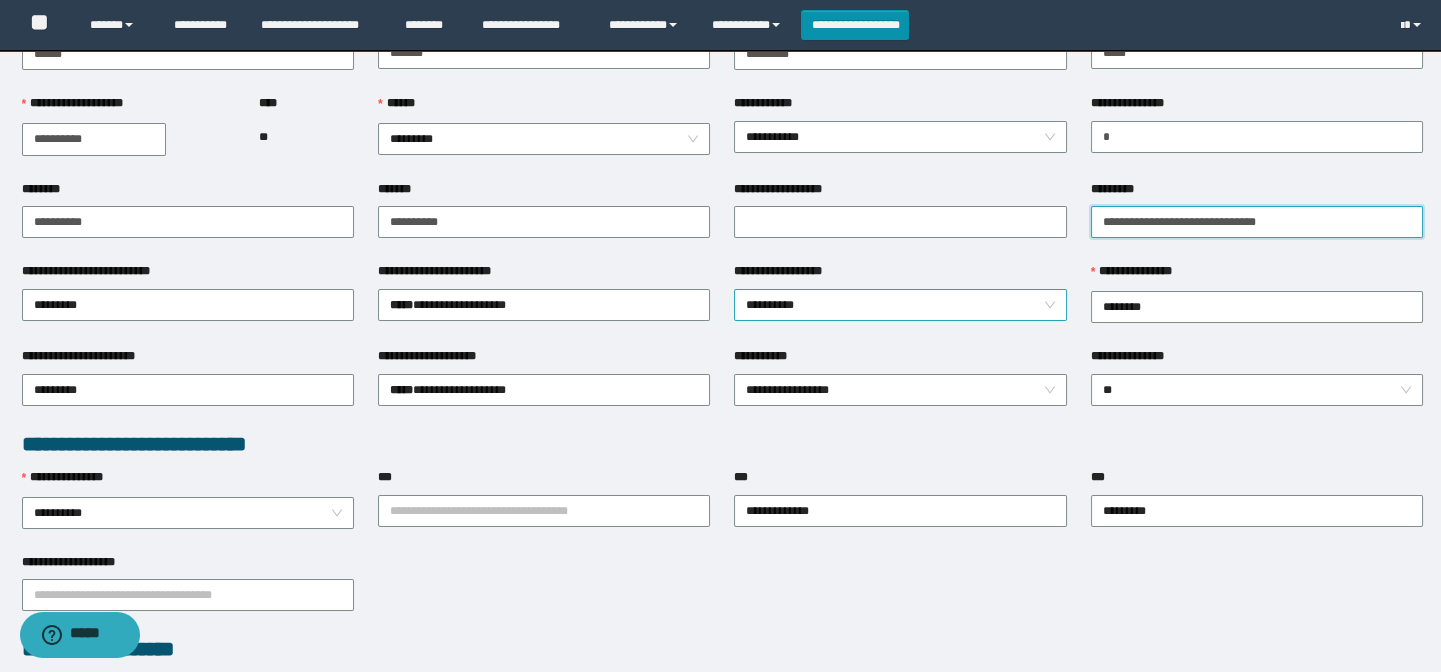 click on "**********" at bounding box center (900, 305) 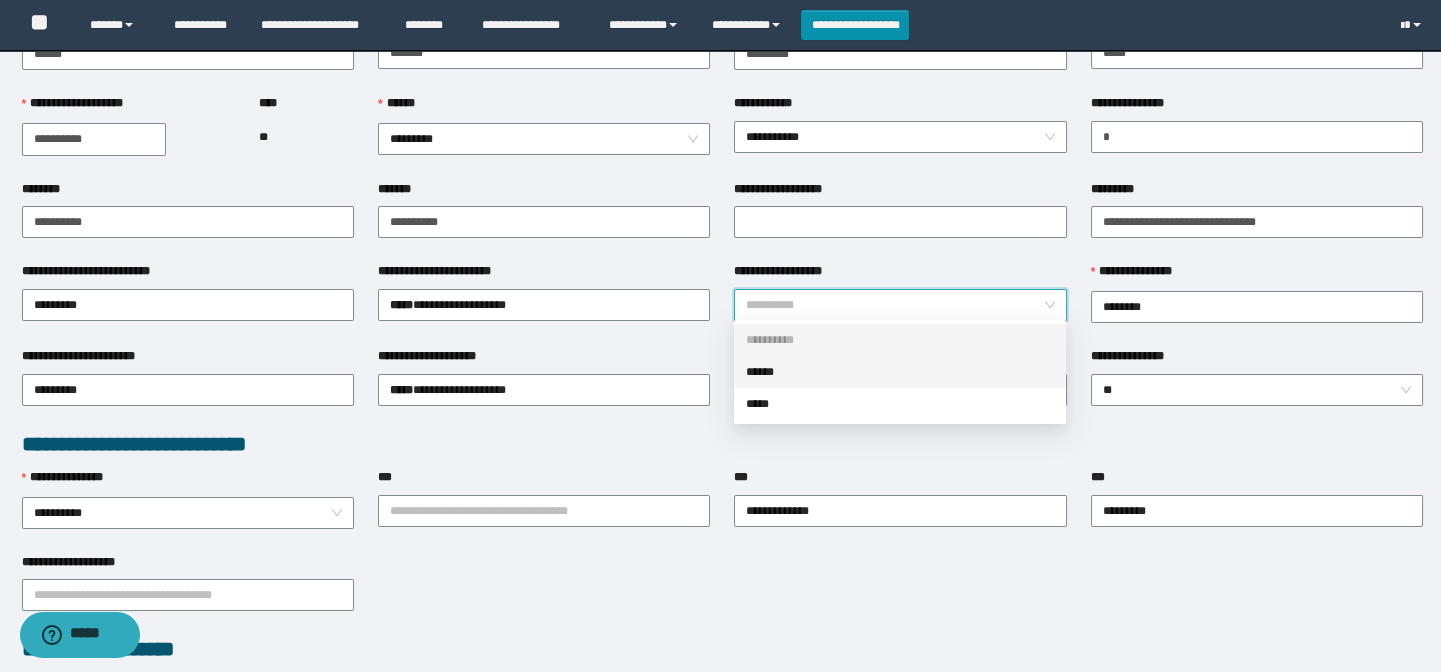 click on "******" at bounding box center (900, 372) 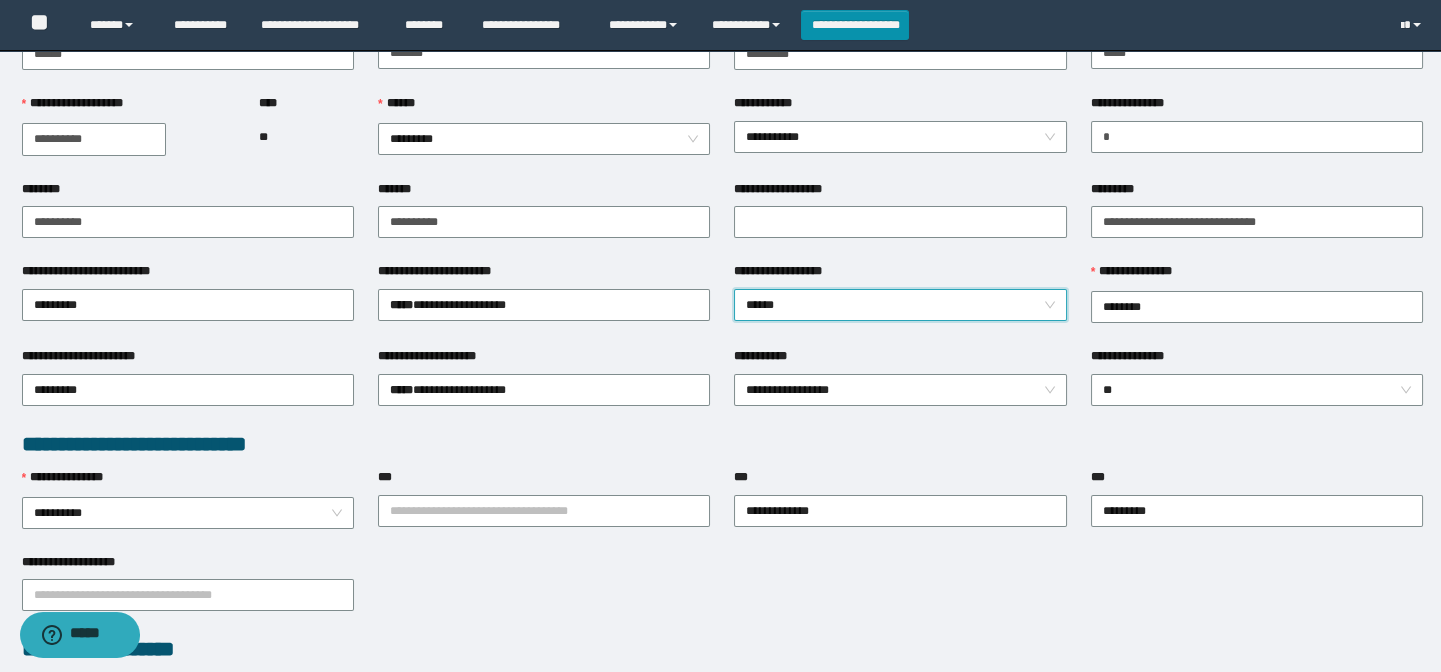 click on "**********" at bounding box center (722, 659) 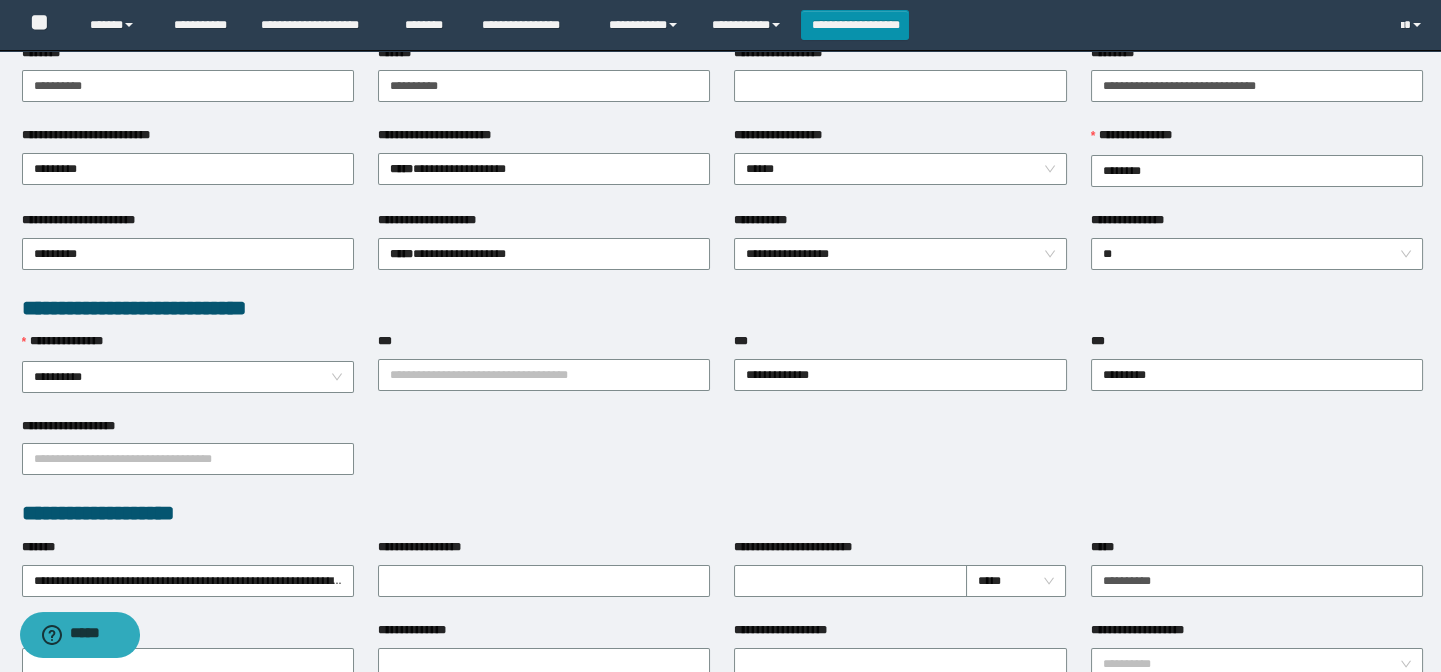 scroll, scrollTop: 363, scrollLeft: 0, axis: vertical 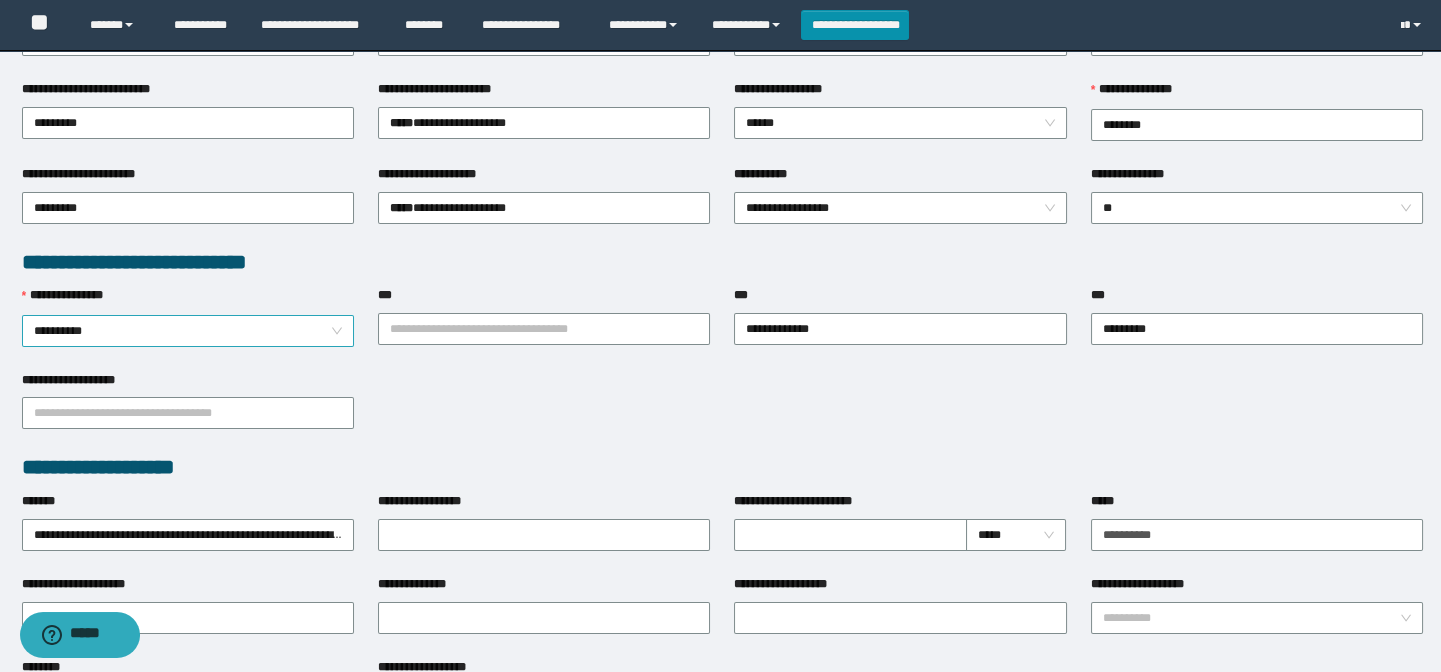 click on "**********" at bounding box center [188, 331] 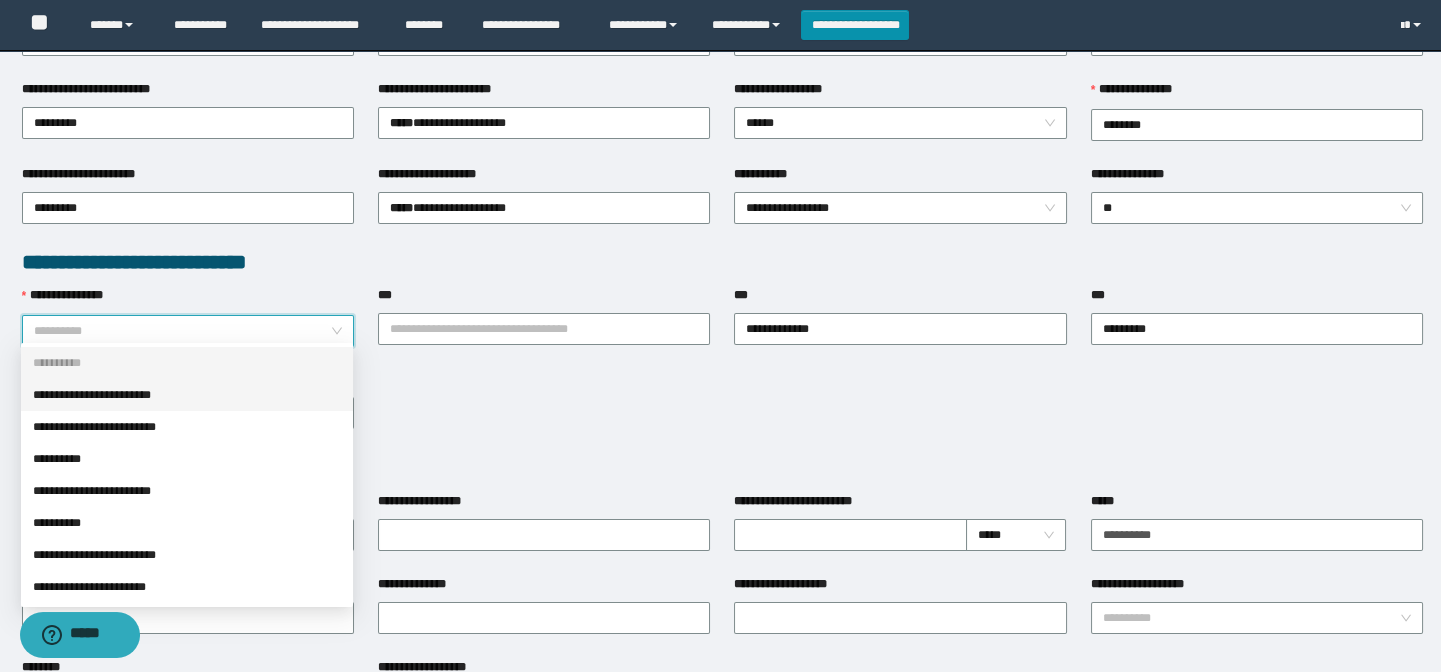 click on "**********" at bounding box center [187, 395] 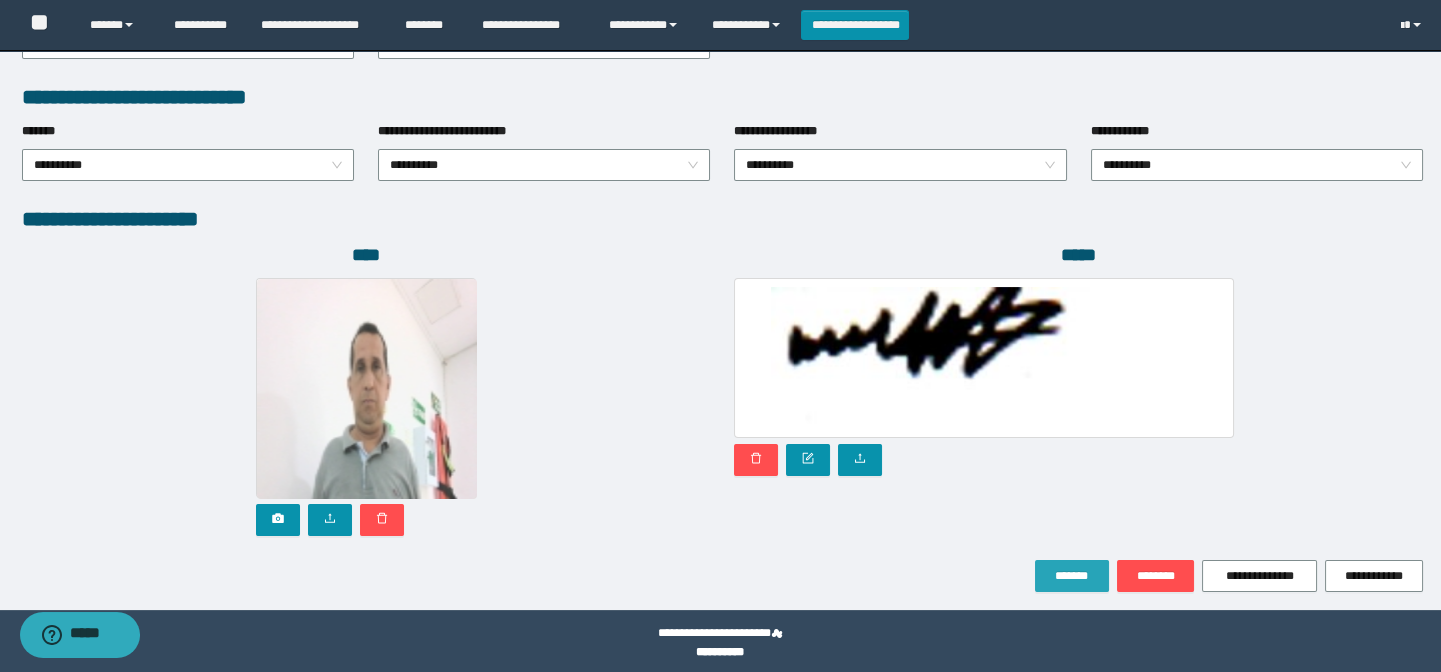 scroll, scrollTop: 1030, scrollLeft: 0, axis: vertical 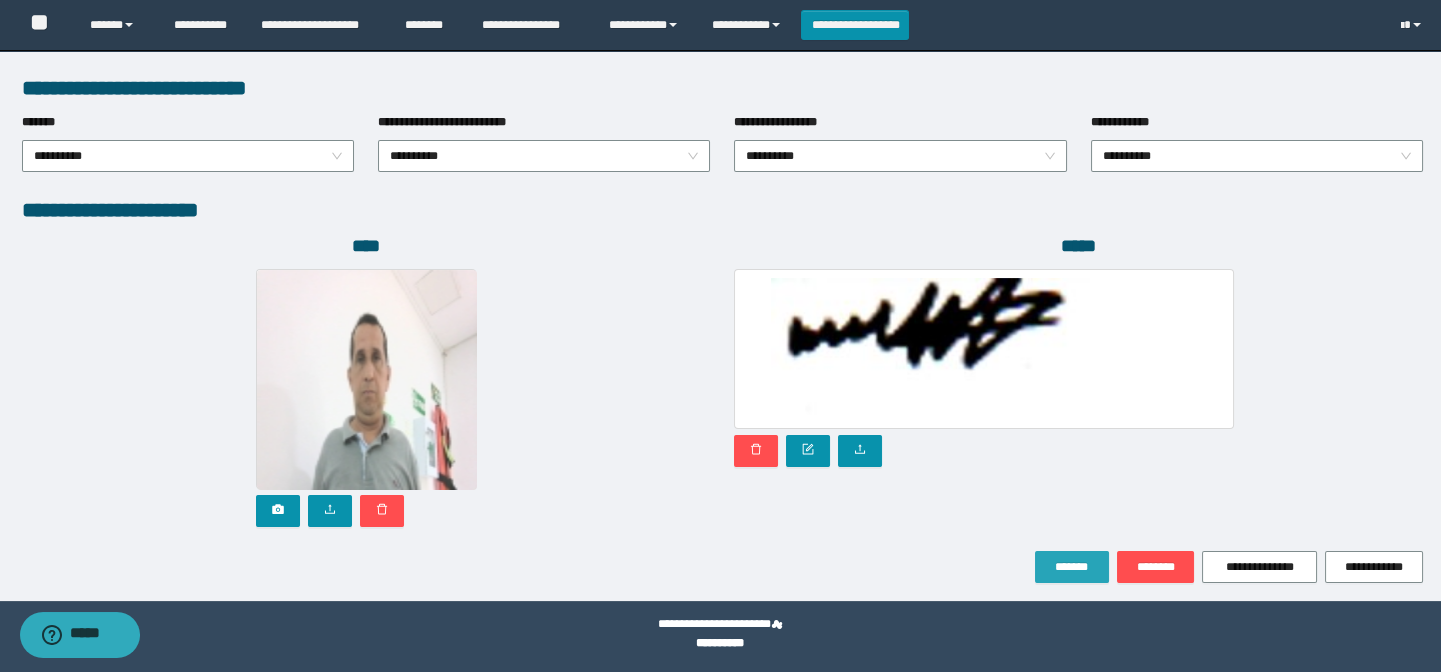 click on "*******" at bounding box center (1072, 567) 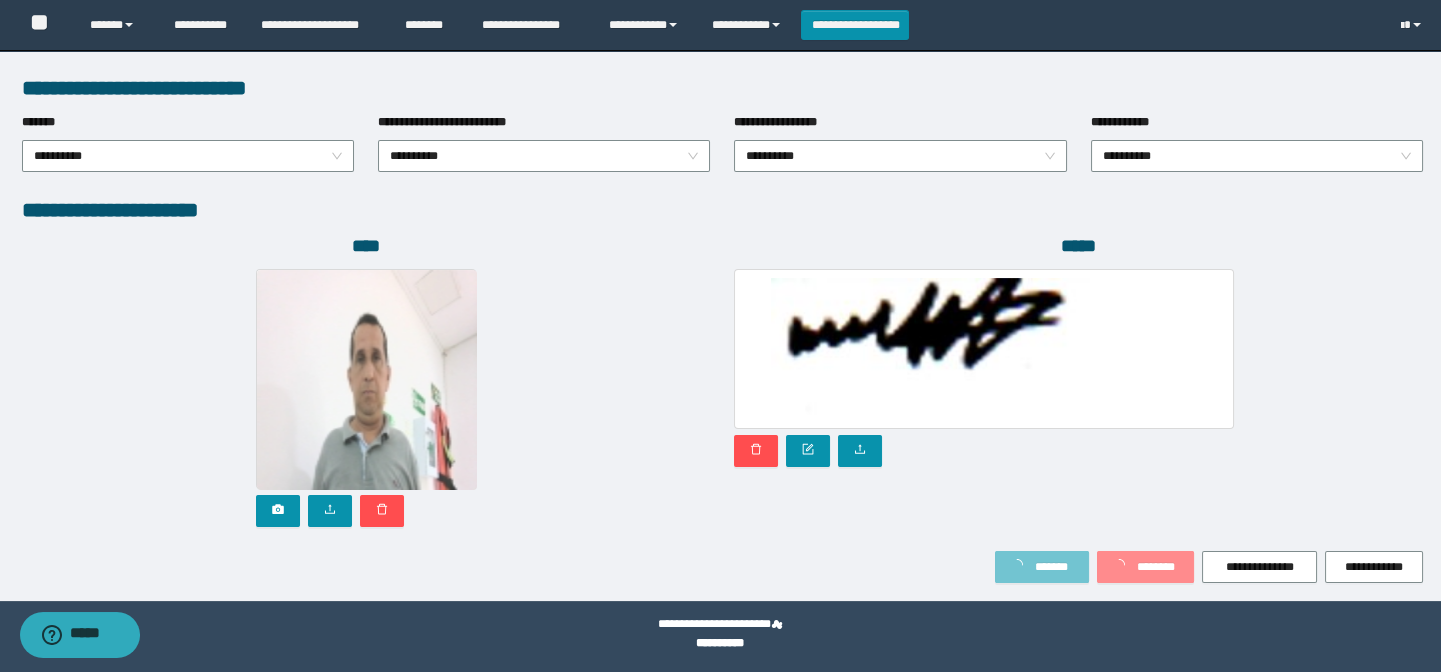 scroll, scrollTop: 1083, scrollLeft: 0, axis: vertical 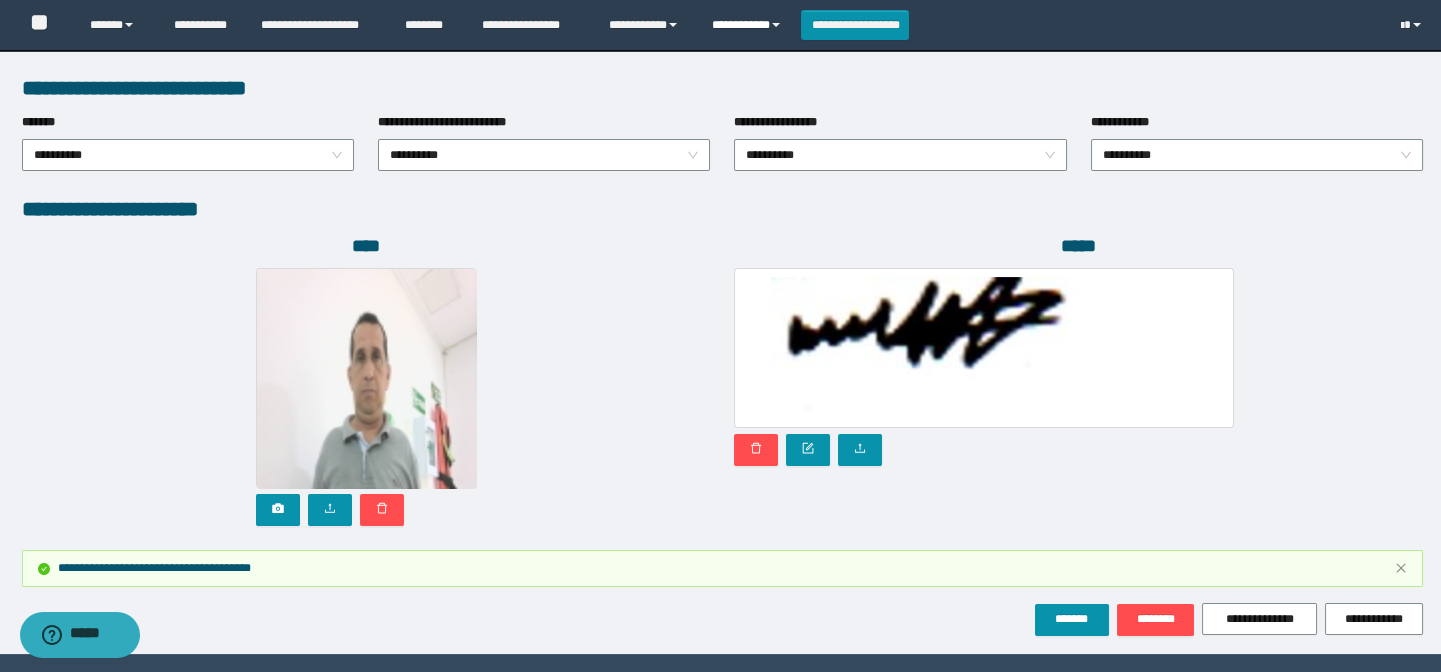 click on "**********" at bounding box center [749, 25] 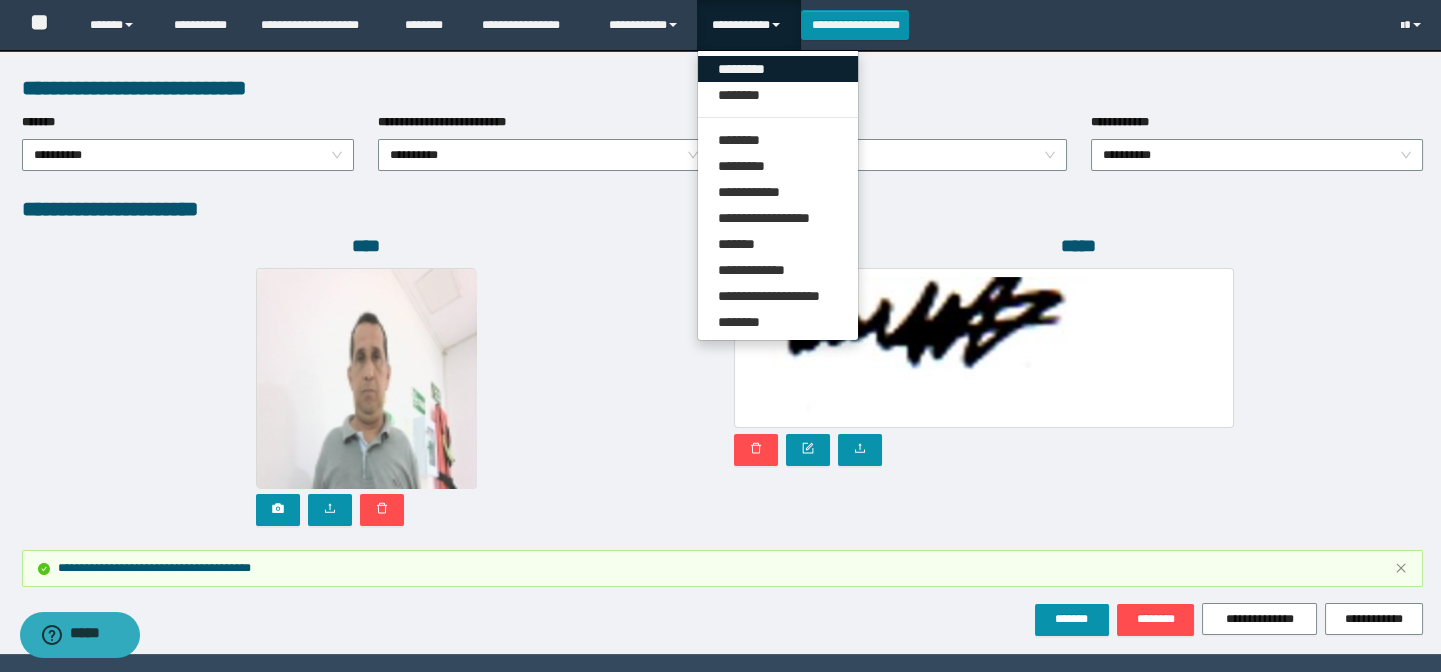 click on "*********" at bounding box center (778, 69) 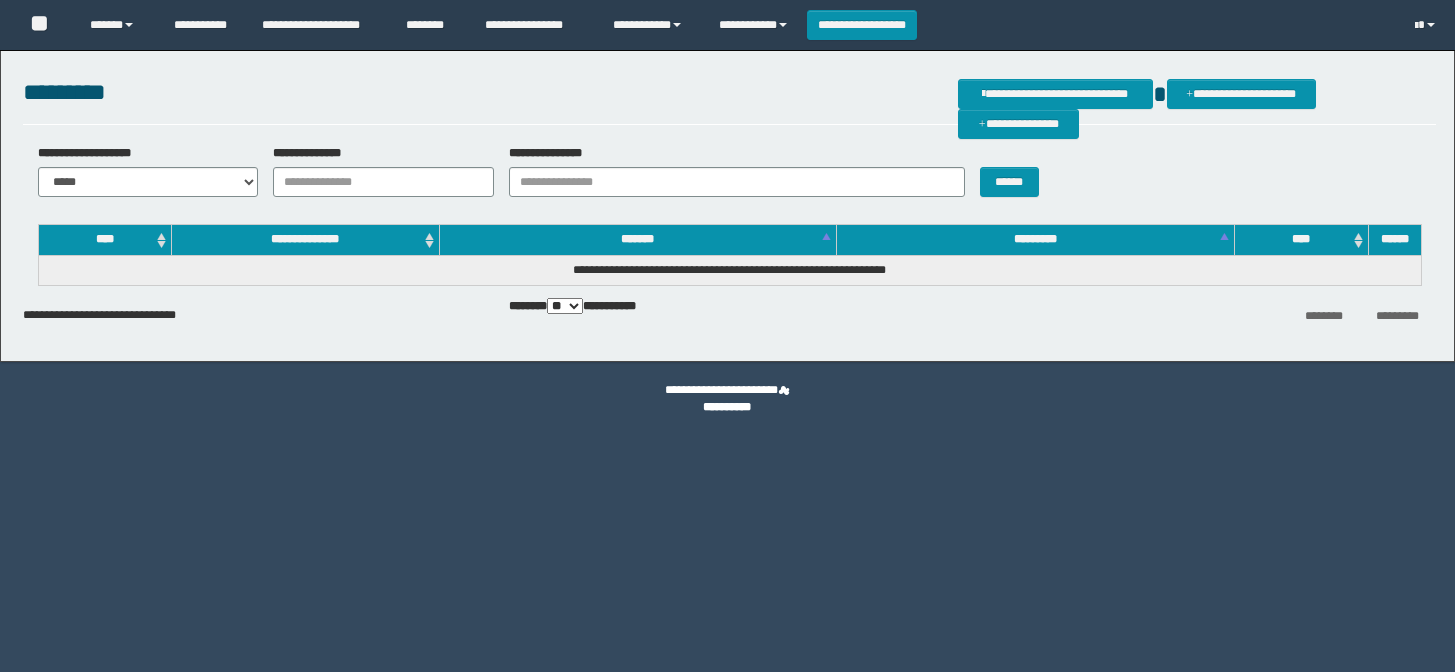 scroll, scrollTop: 0, scrollLeft: 0, axis: both 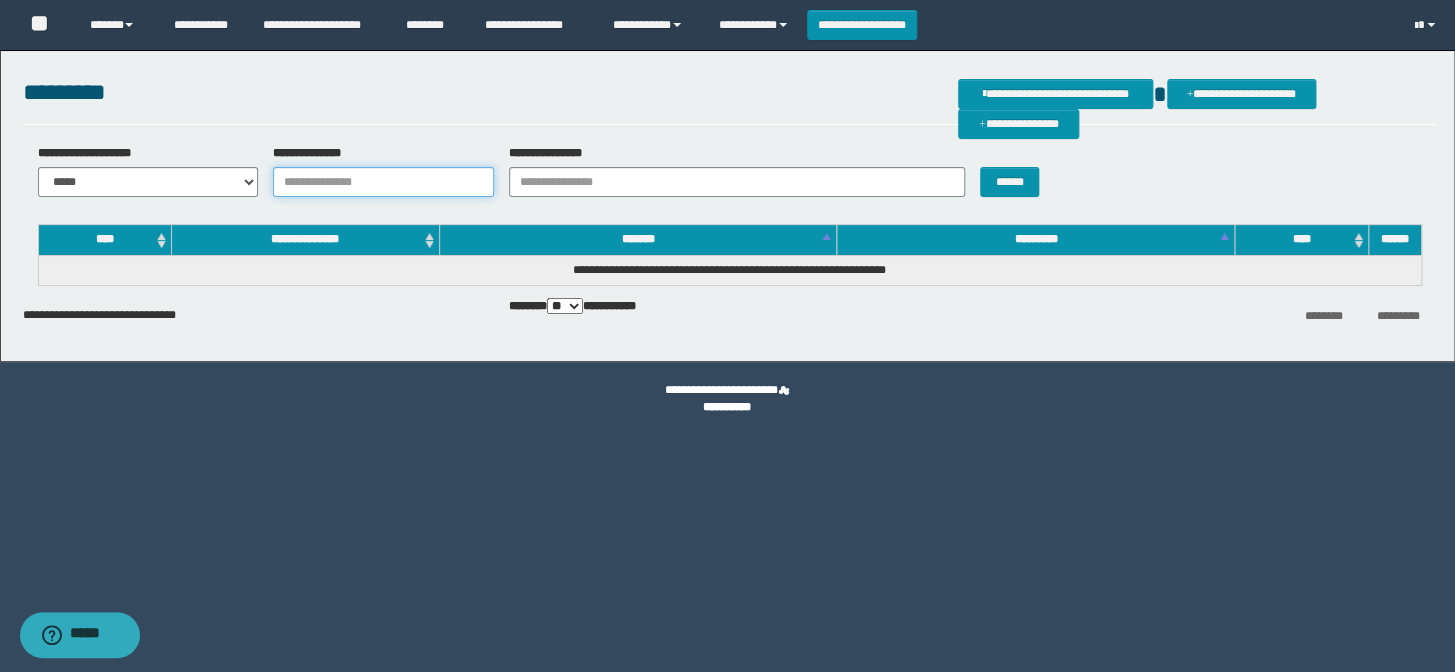 click on "**********" at bounding box center (383, 182) 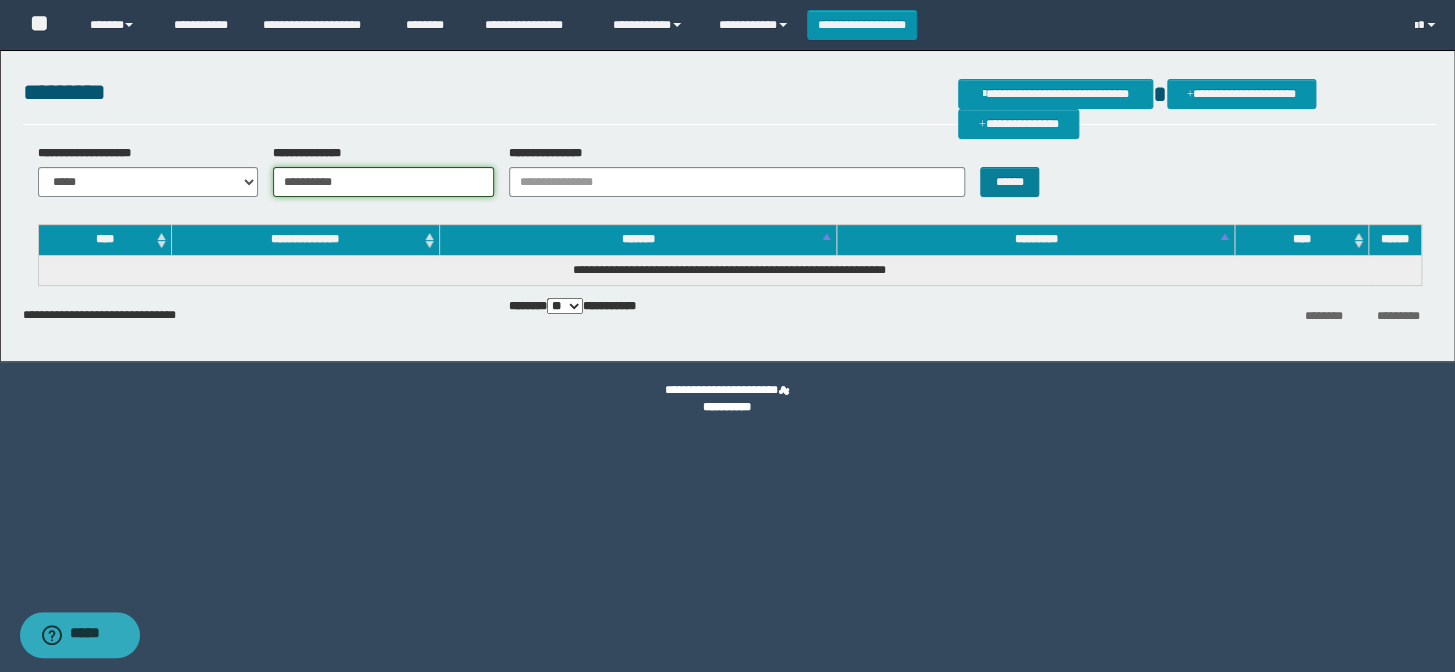 type on "**********" 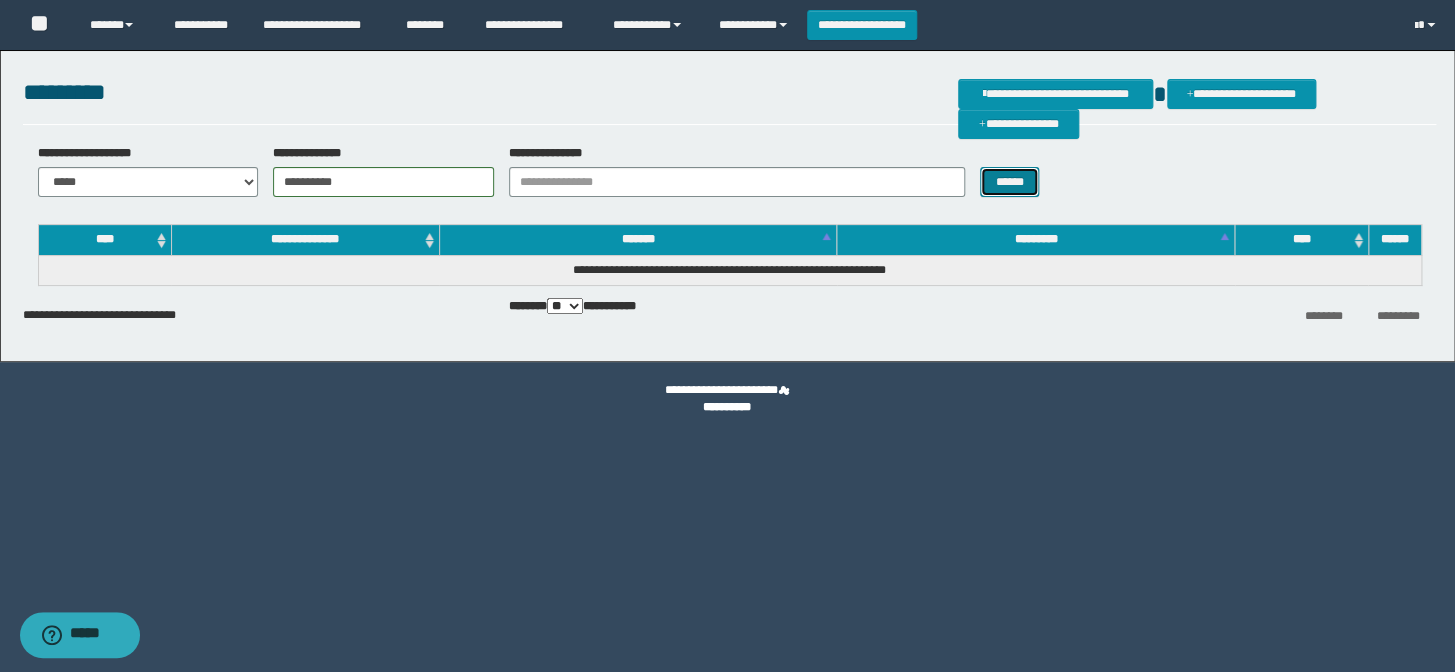 click on "******" at bounding box center [1009, 182] 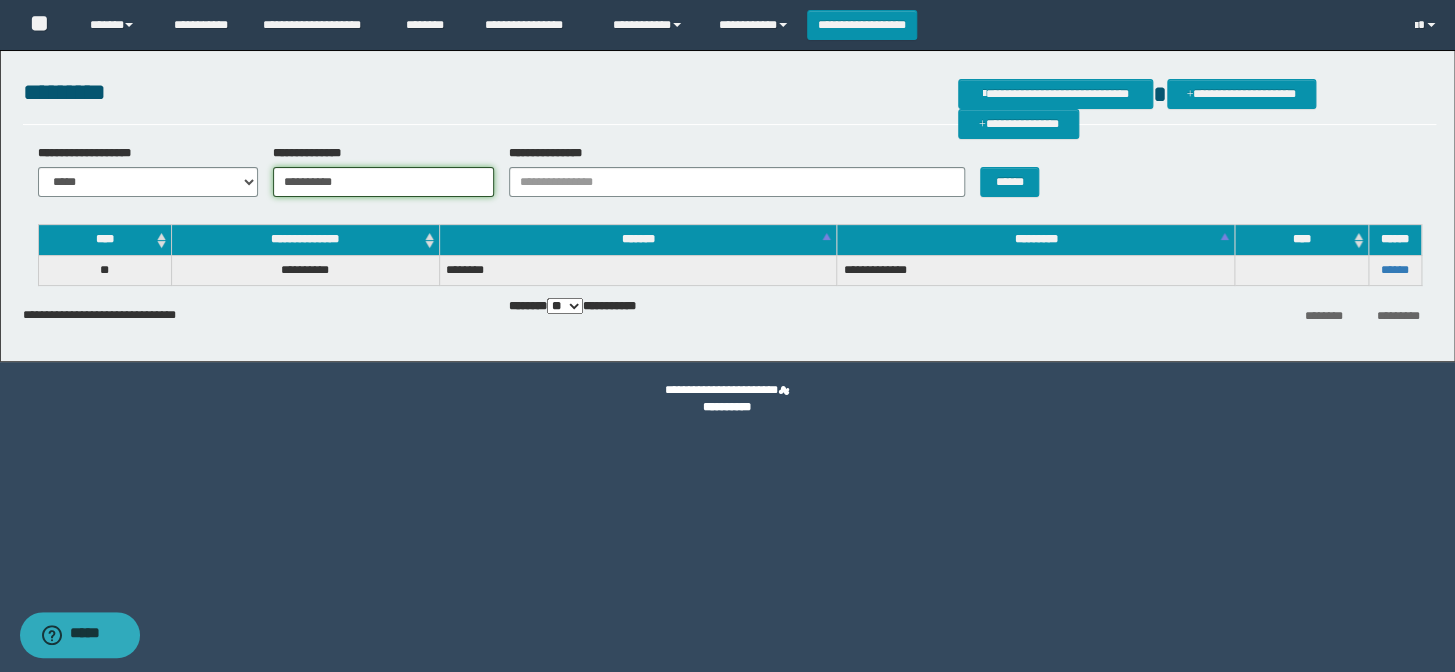drag, startPoint x: 388, startPoint y: 169, endPoint x: 172, endPoint y: 168, distance: 216.00232 